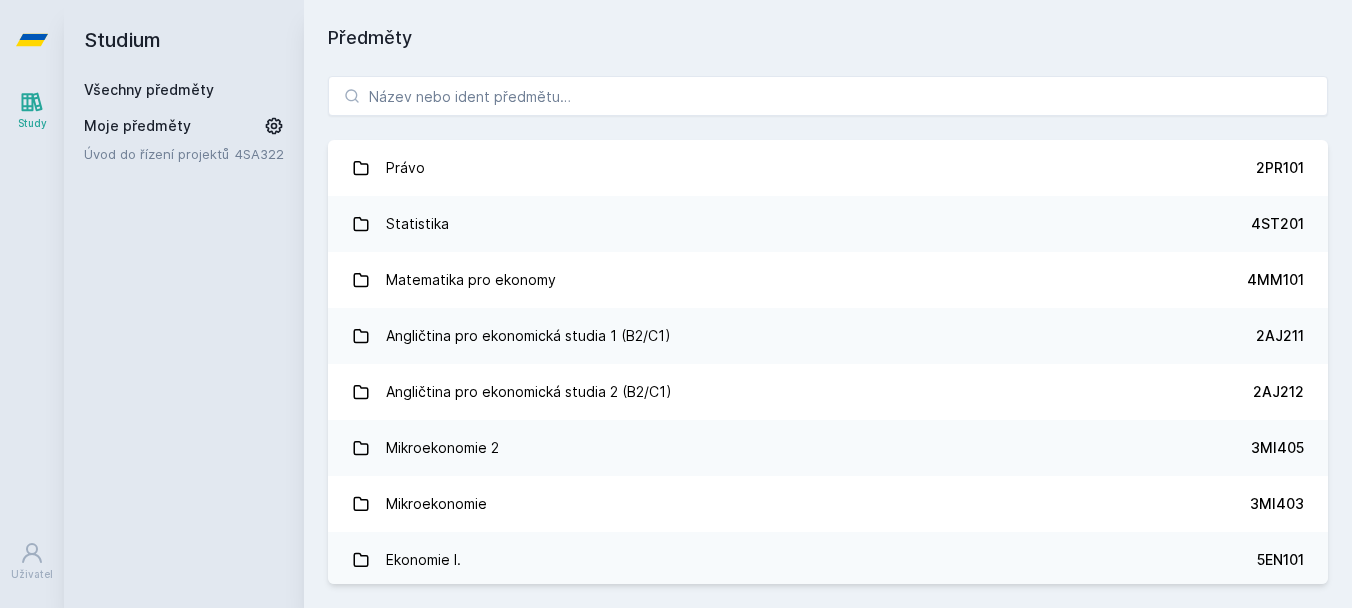 scroll, scrollTop: 0, scrollLeft: 0, axis: both 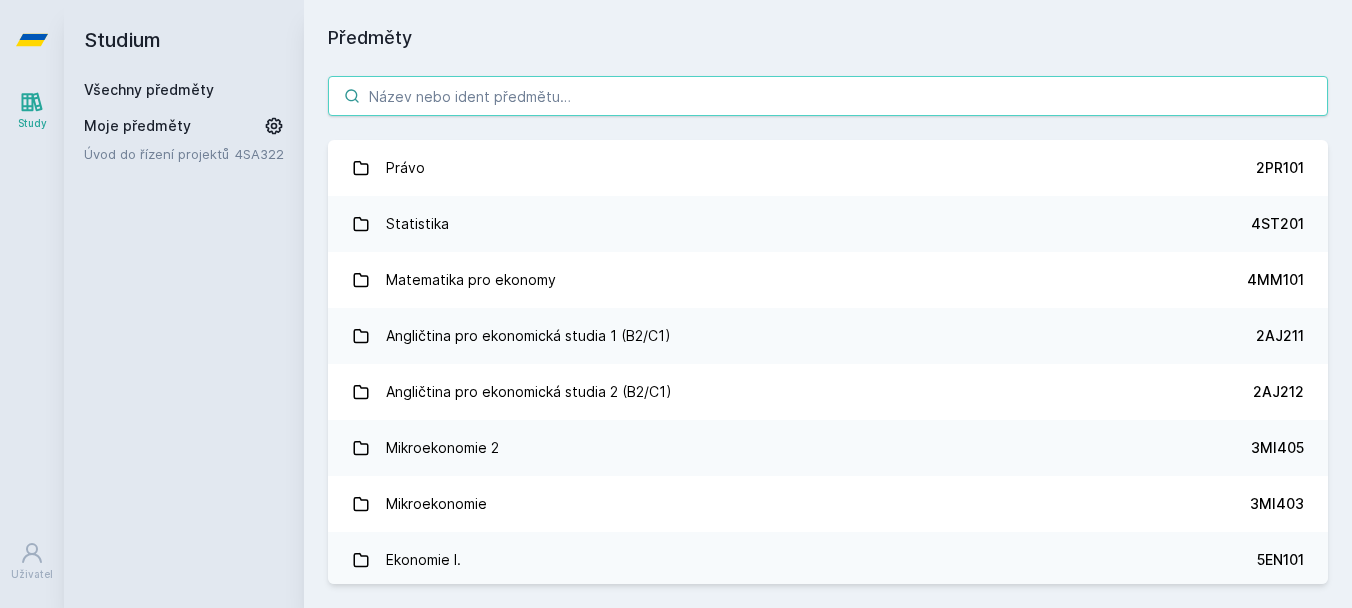 click at bounding box center [828, 96] 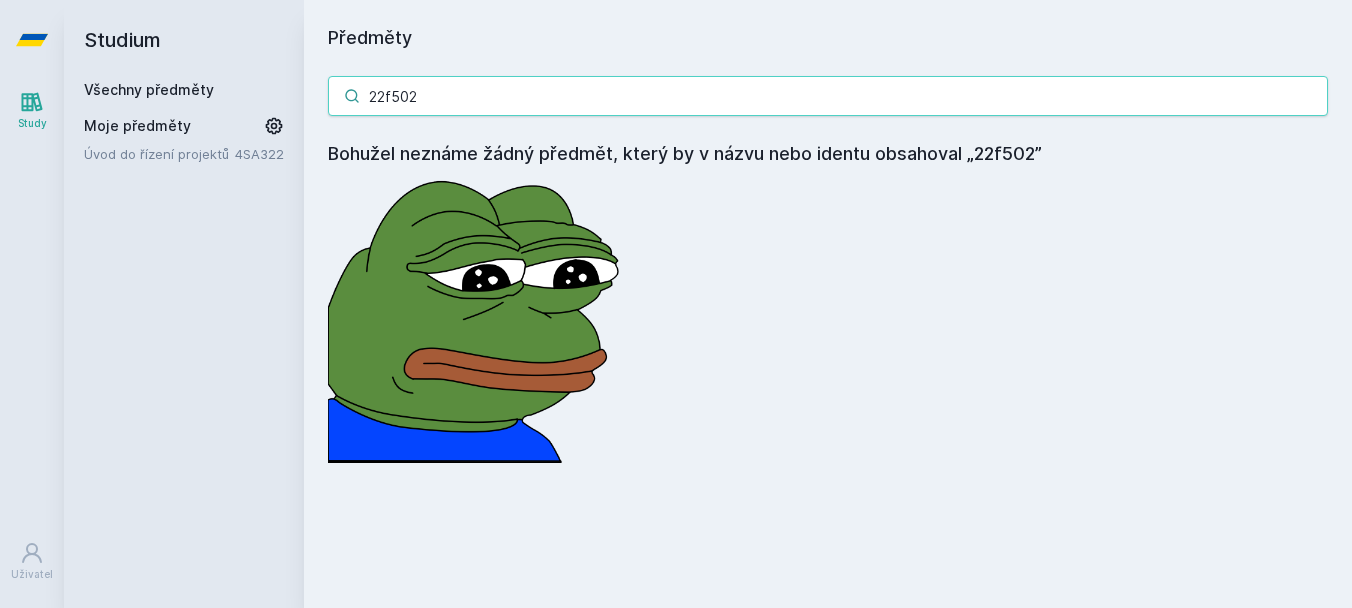 type on "22f502" 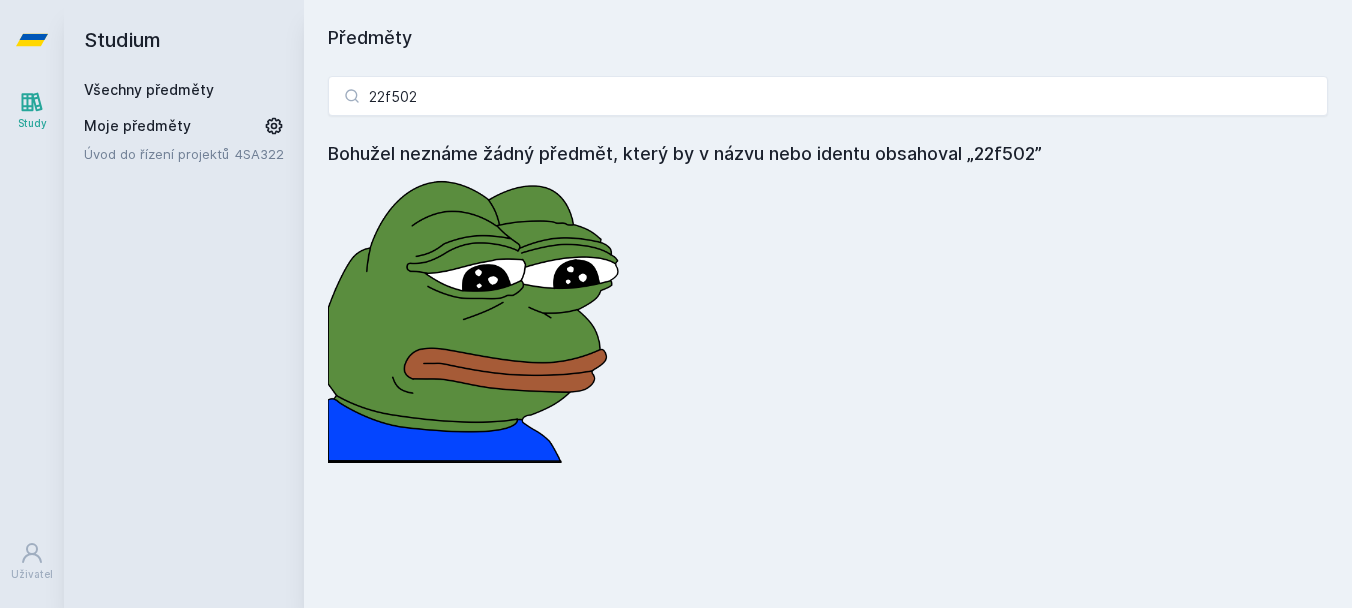 click on "Všechny předměty" at bounding box center [149, 89] 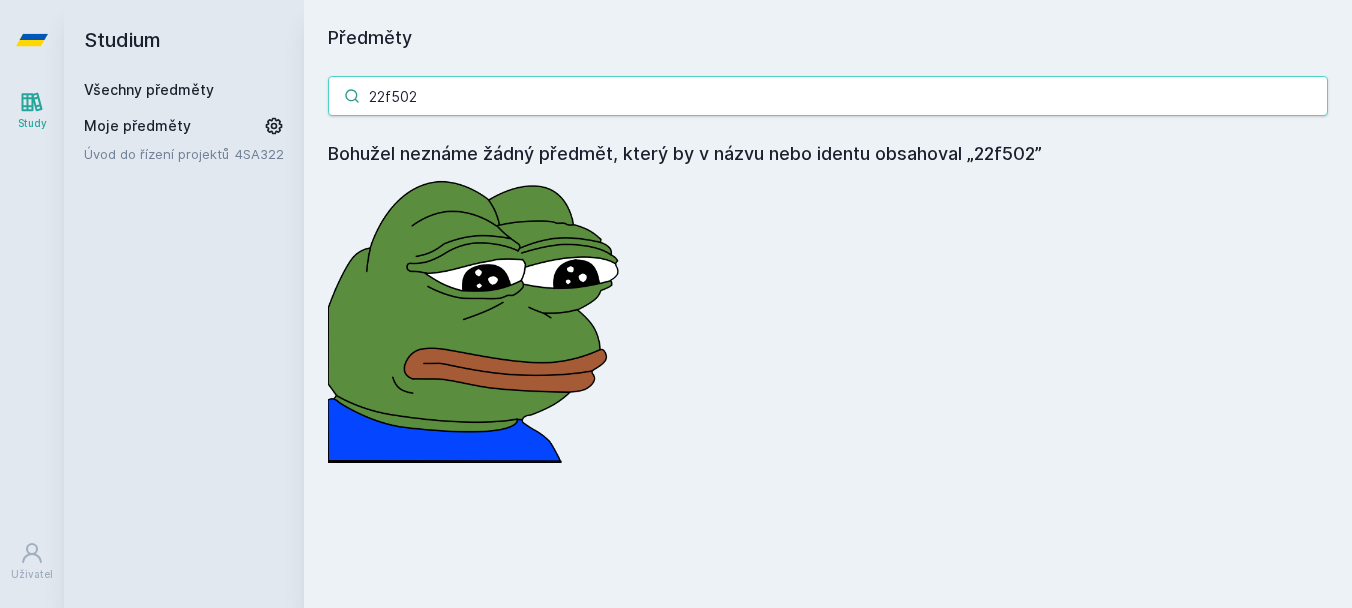 click on "22f502" at bounding box center [828, 96] 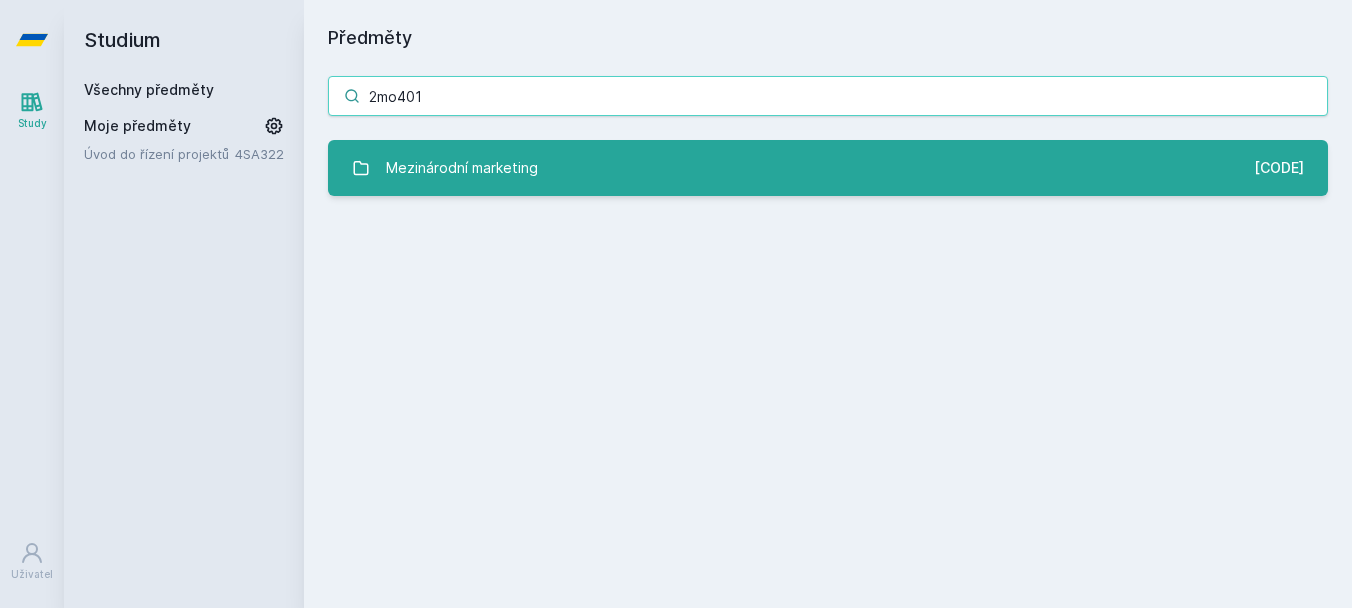 type on "2mo401" 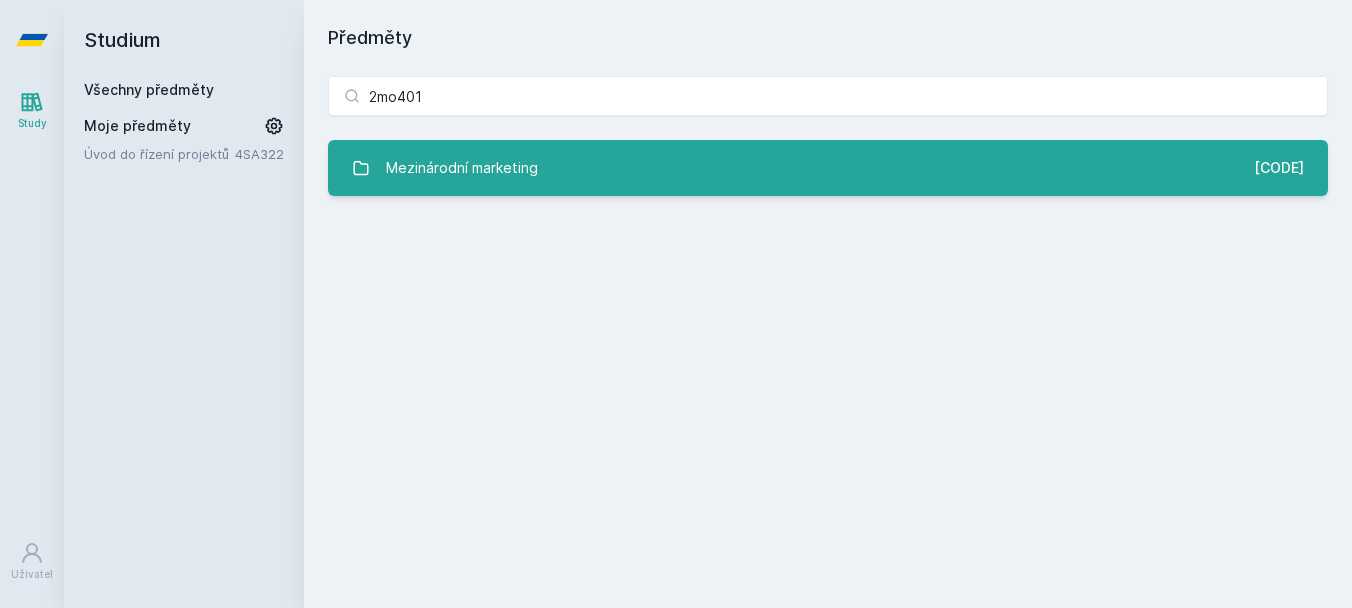 click on "Mezinárodní marketing" at bounding box center (462, 168) 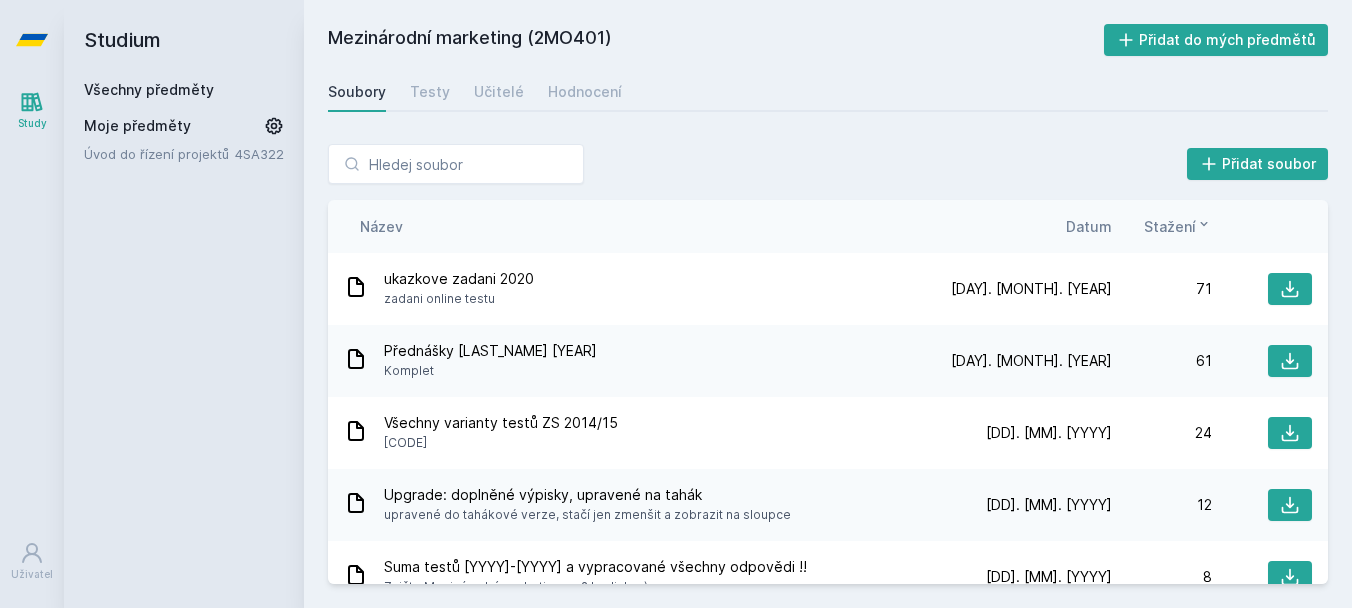 click on "Datum" at bounding box center [1089, 226] 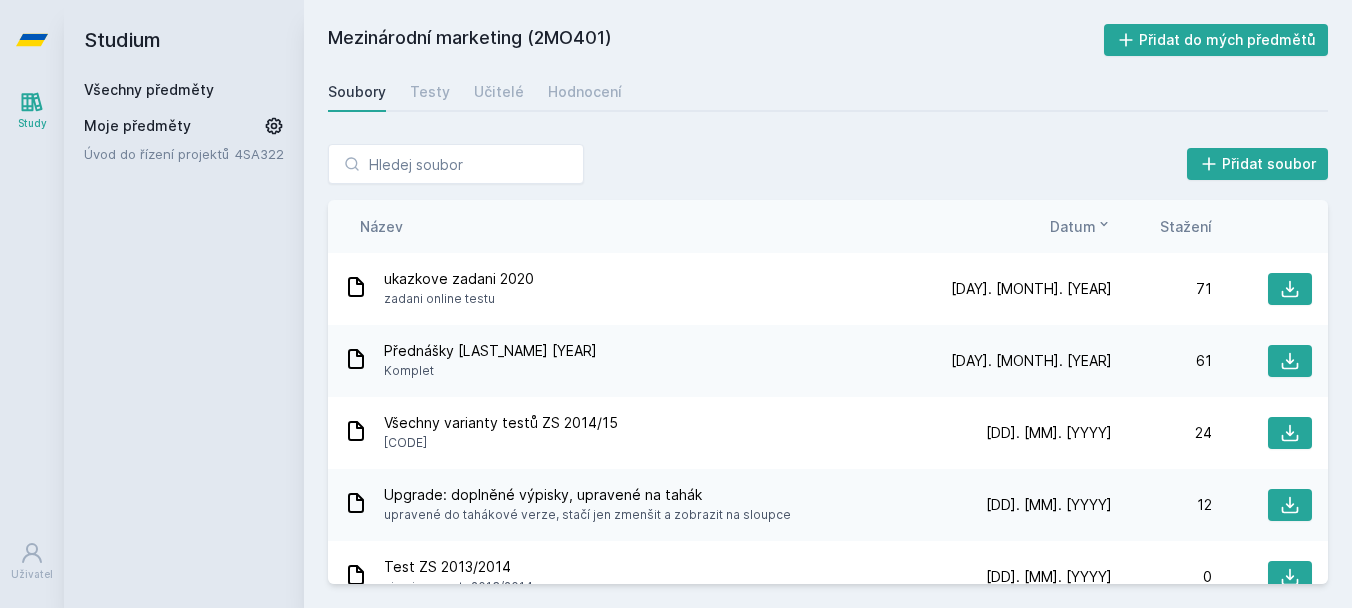 click on "Datum" at bounding box center [1073, 226] 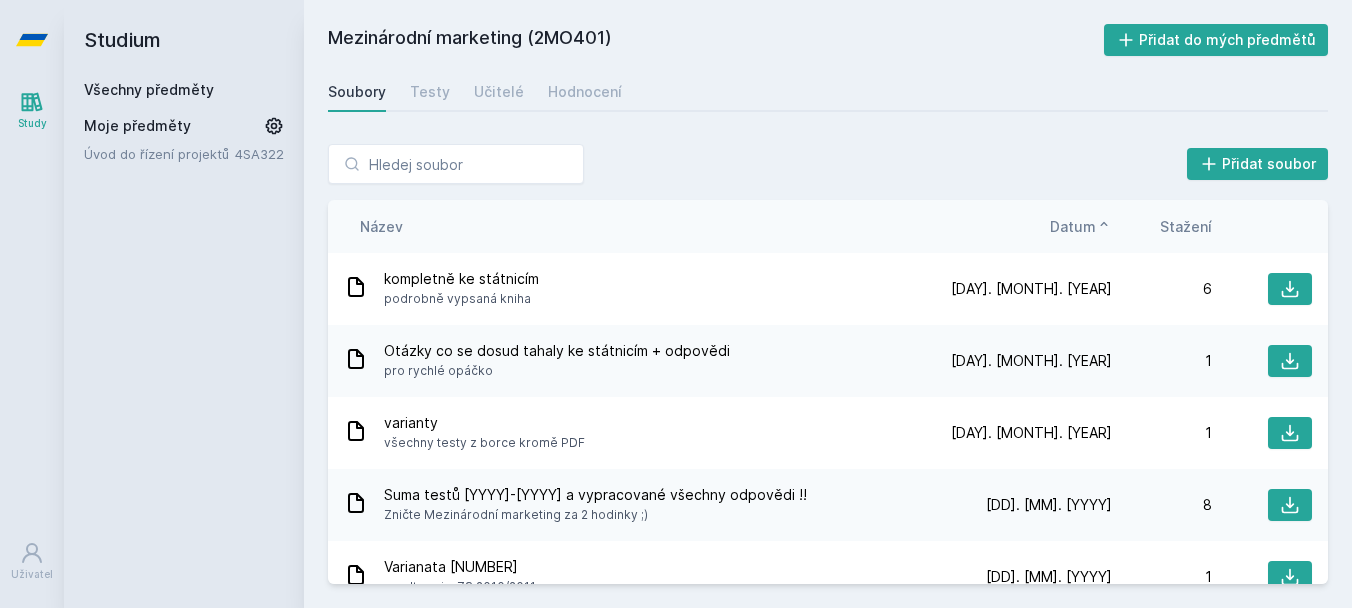 click on "Datum" at bounding box center [1073, 226] 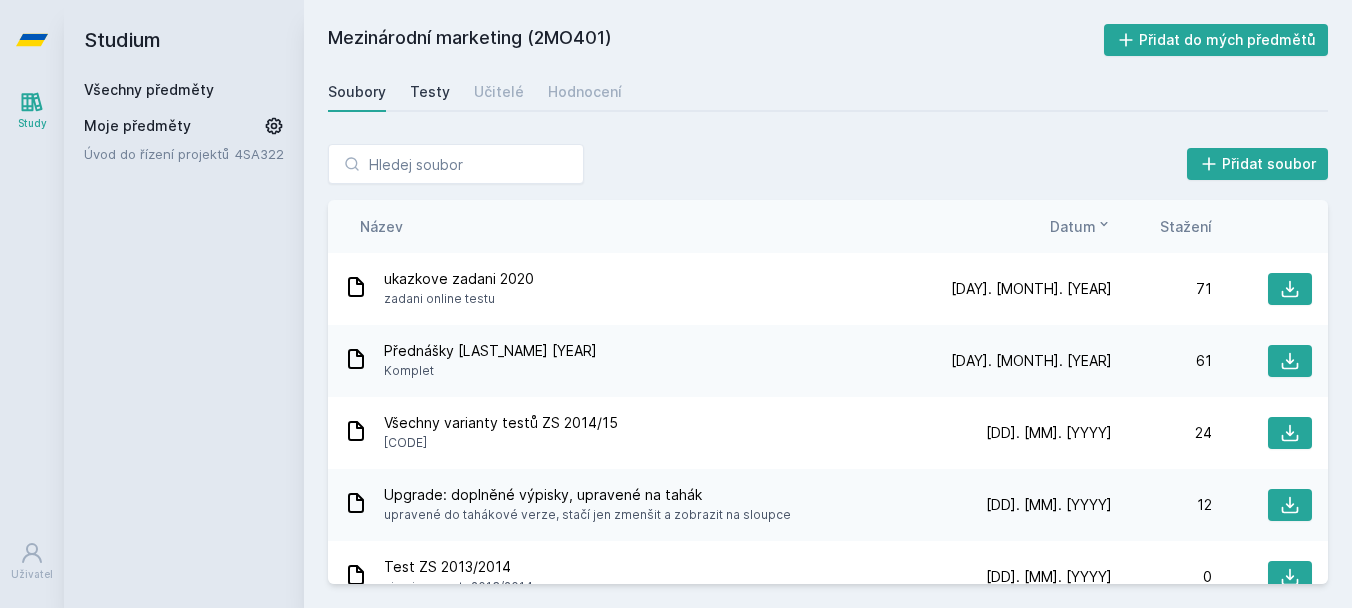 click on "Testy" at bounding box center (430, 92) 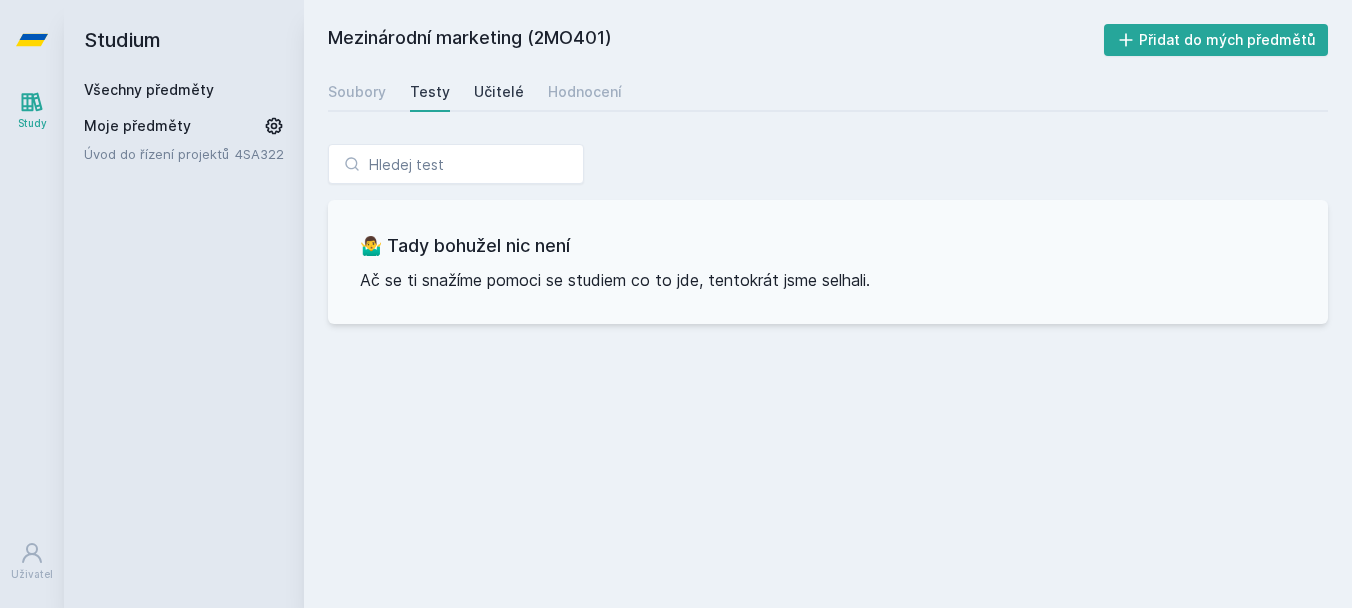 click on "Učitelé" at bounding box center [499, 92] 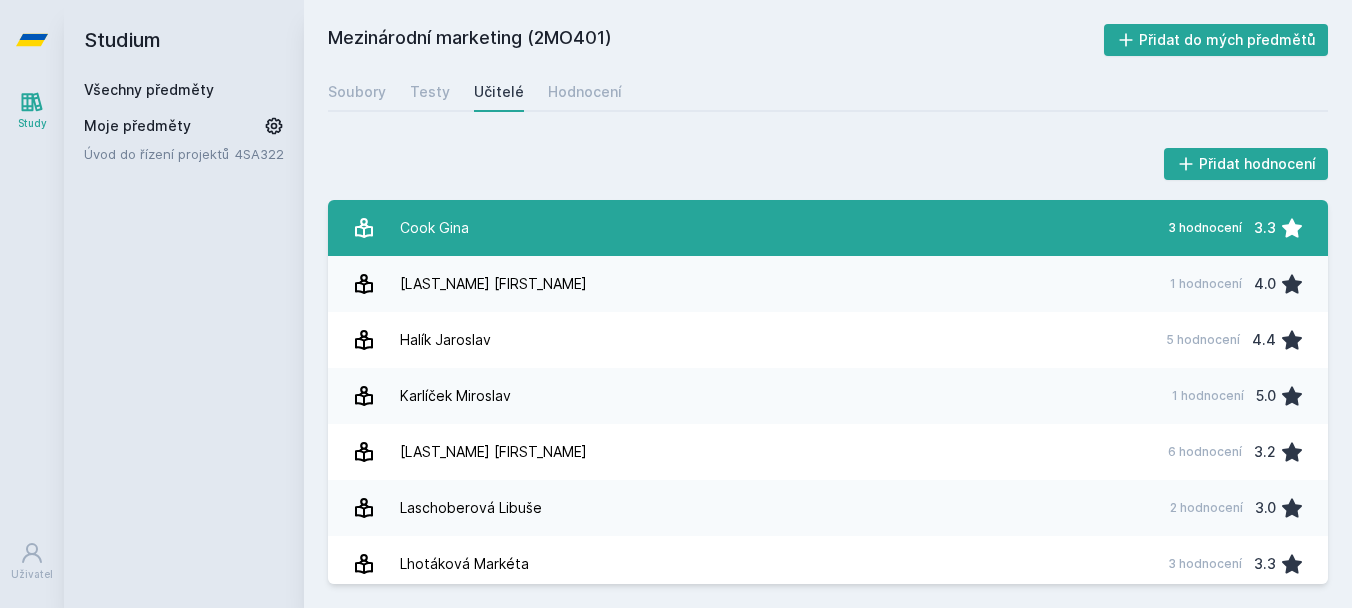 click on "[PERSON] [LASTNAME]
3 hodnocení
3.3" at bounding box center [828, 228] 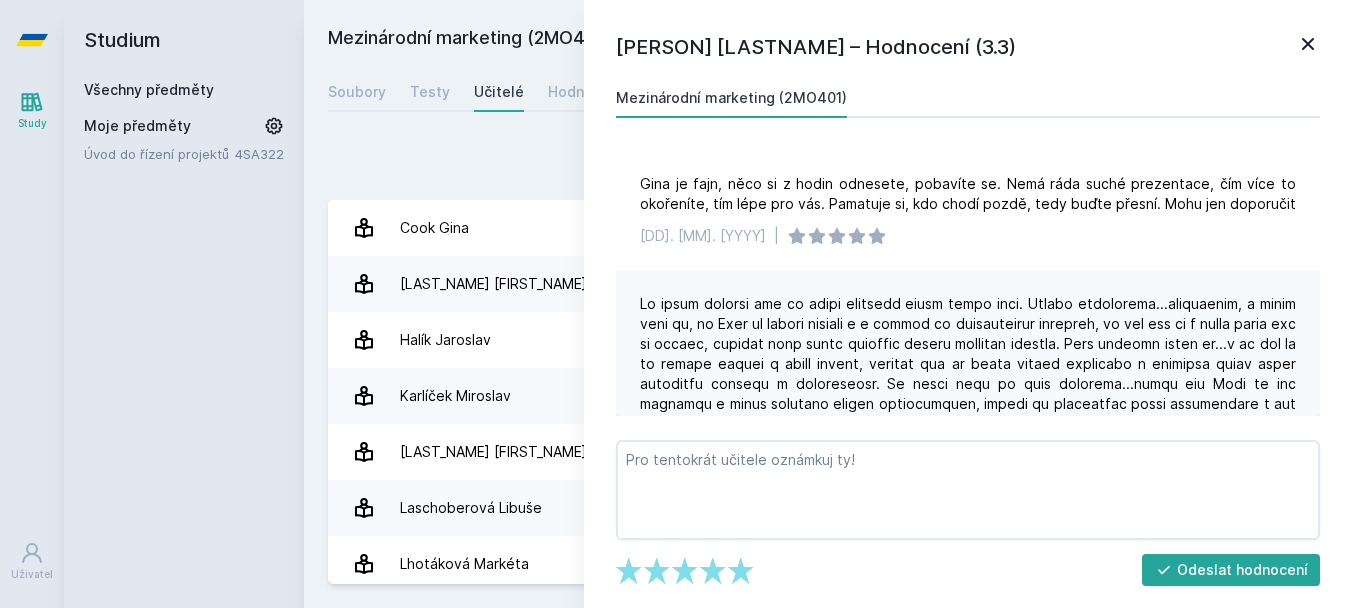 click 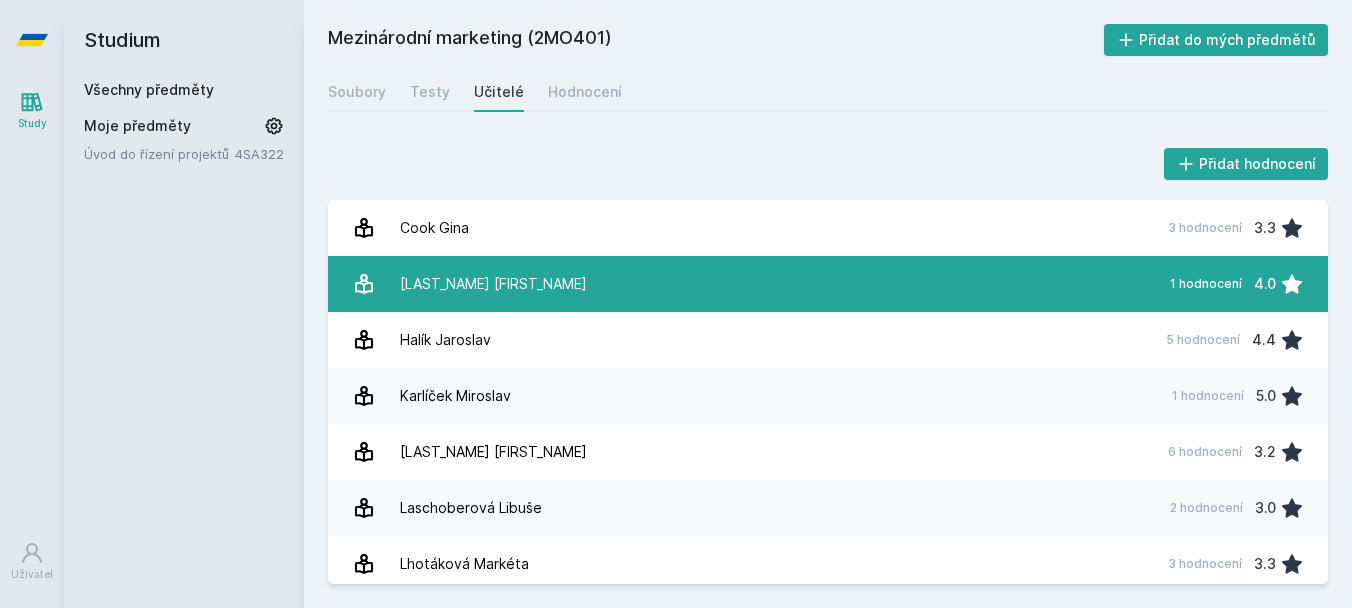 click on "Escobar Andrea
1 hodnocení
4.0" at bounding box center (828, 284) 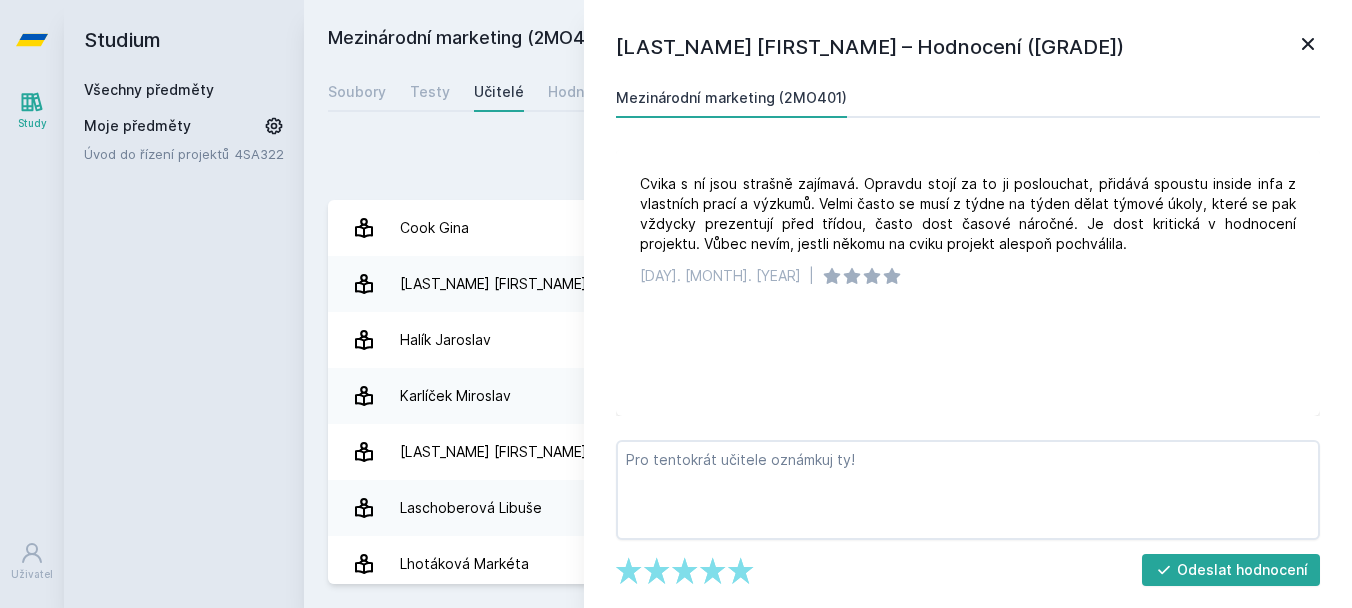 click 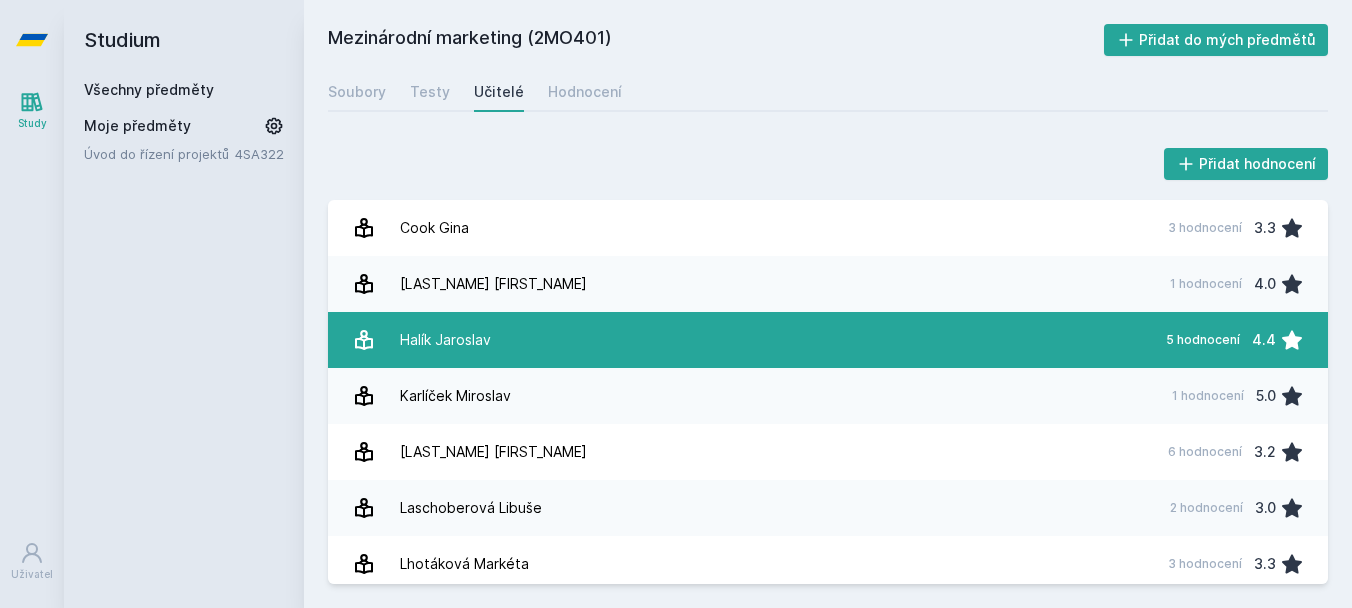 click on "[LAST_NAME] [FIRST_NAME]
[NUMBER] hodnocení
[GRADE]" at bounding box center [828, 340] 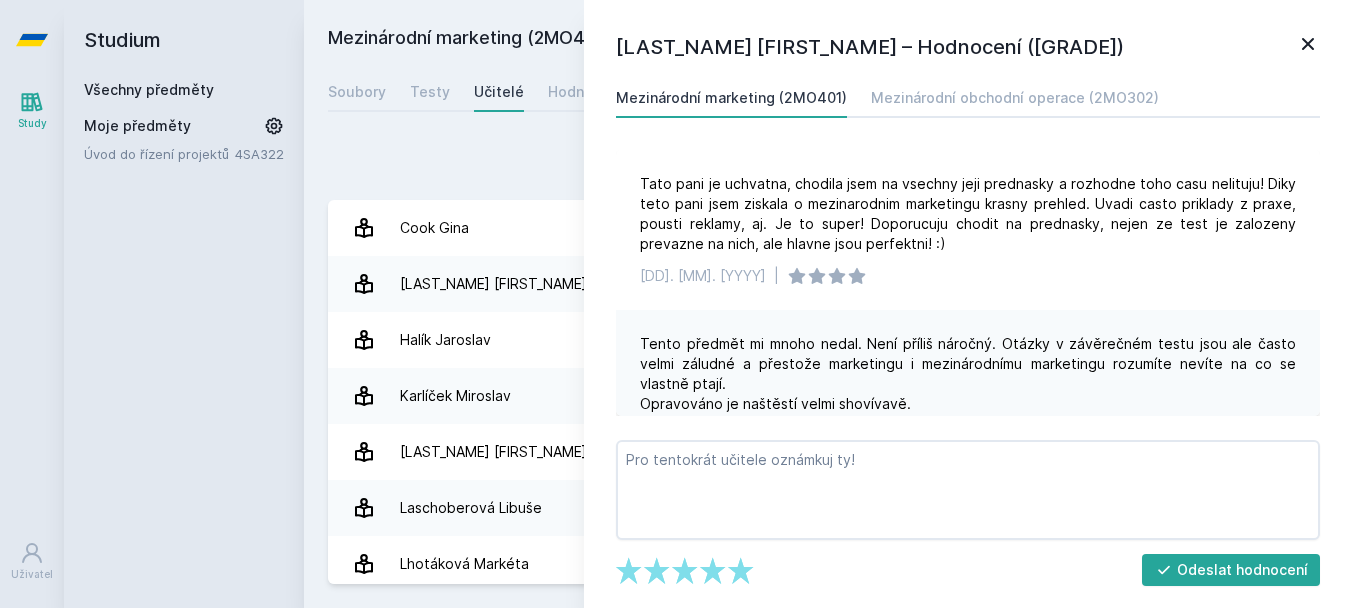 click 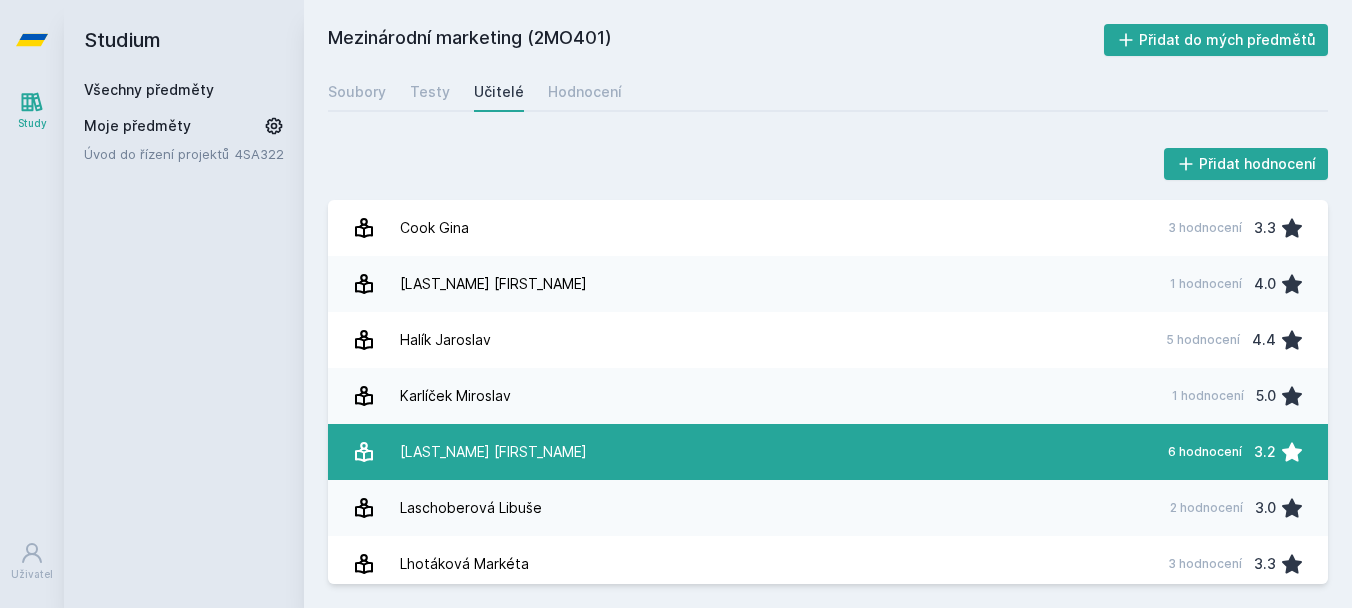 scroll, scrollTop: 200, scrollLeft: 0, axis: vertical 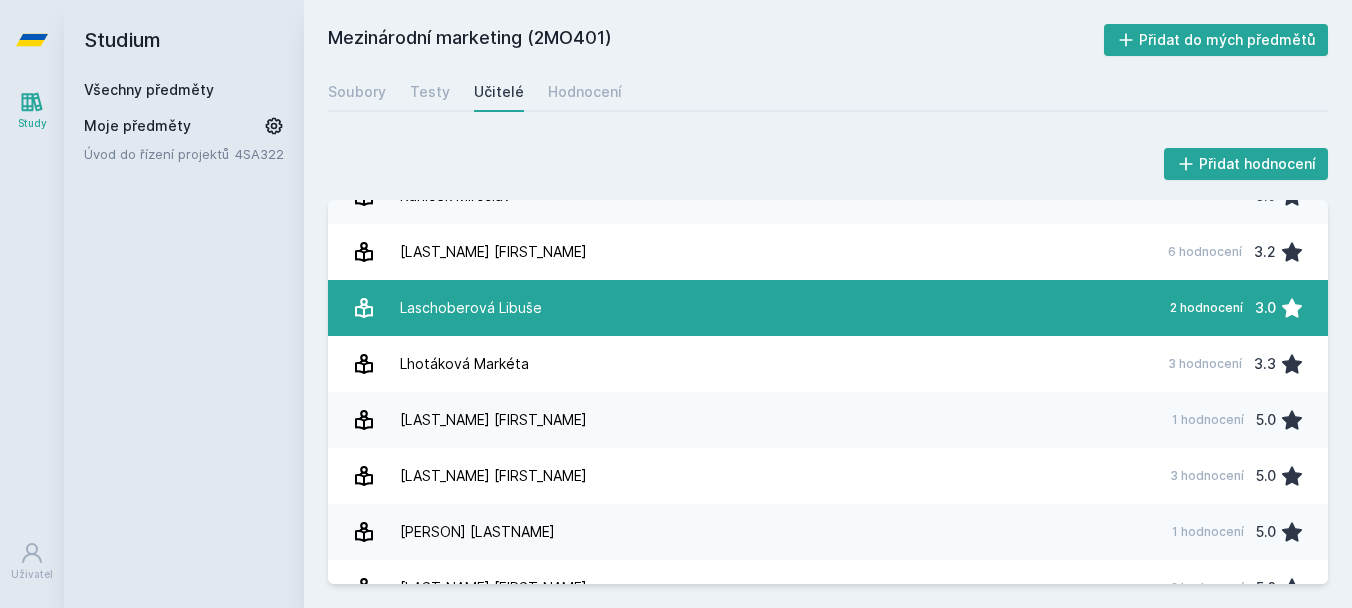 click on "[PERSON] [LASTNAME]
2 hodnocení
3.0" at bounding box center [828, 308] 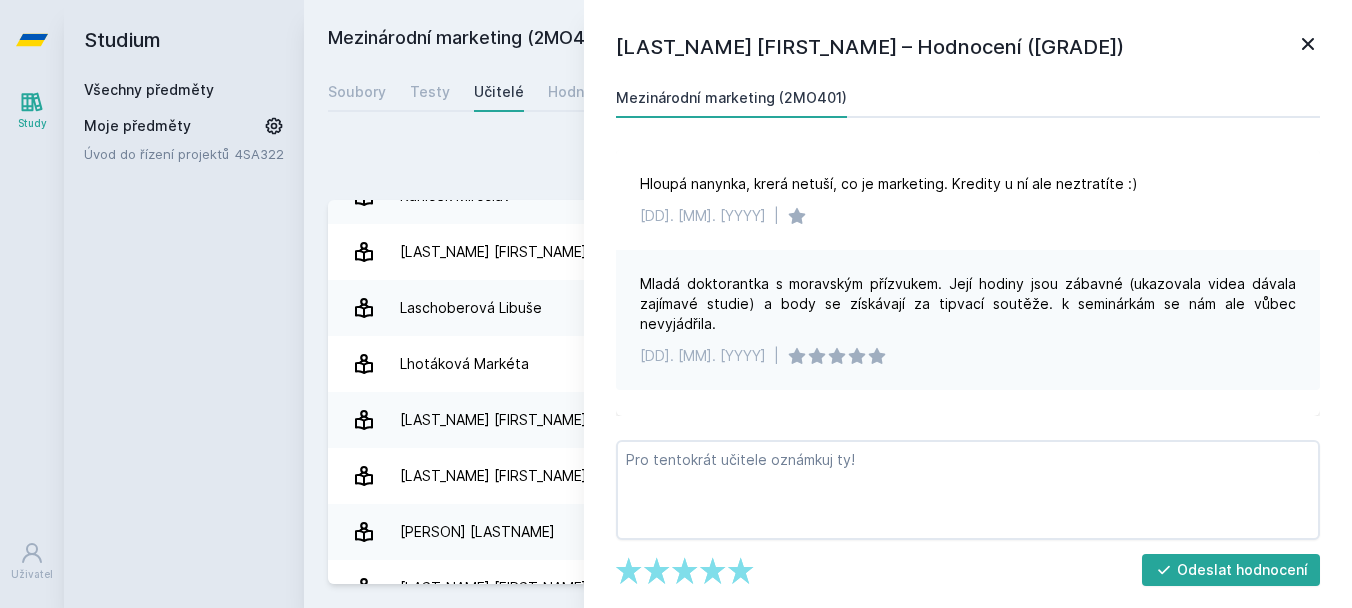 click 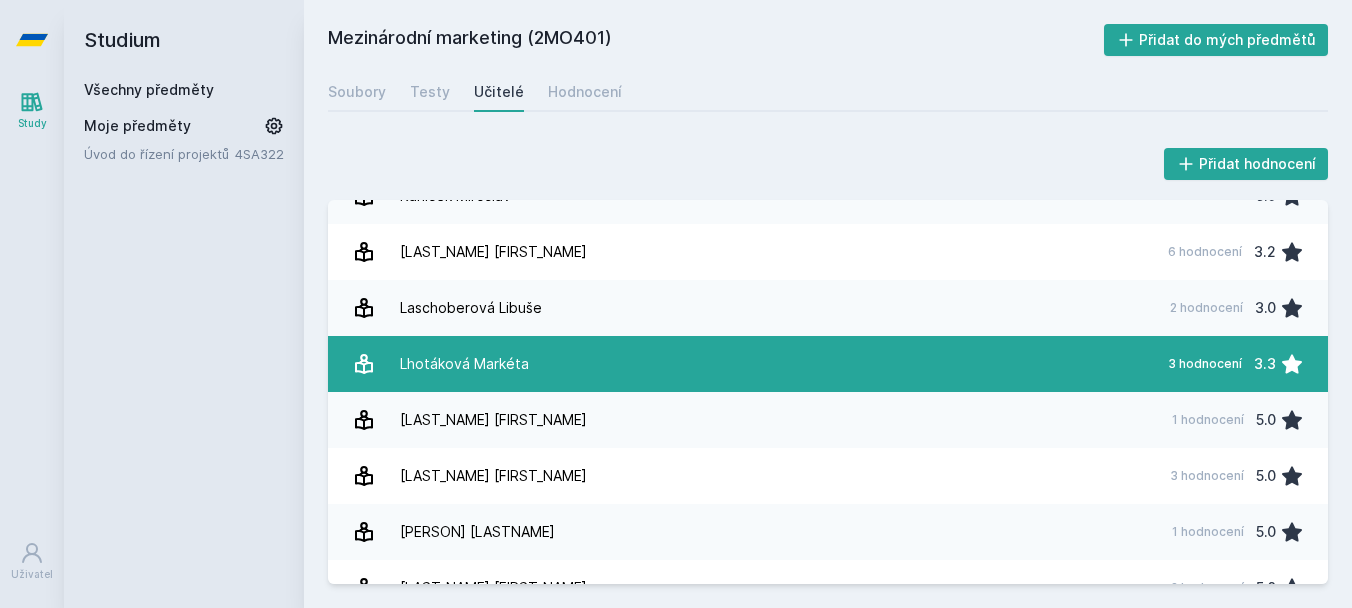 click on "Lhotáková Markéta" at bounding box center [464, 364] 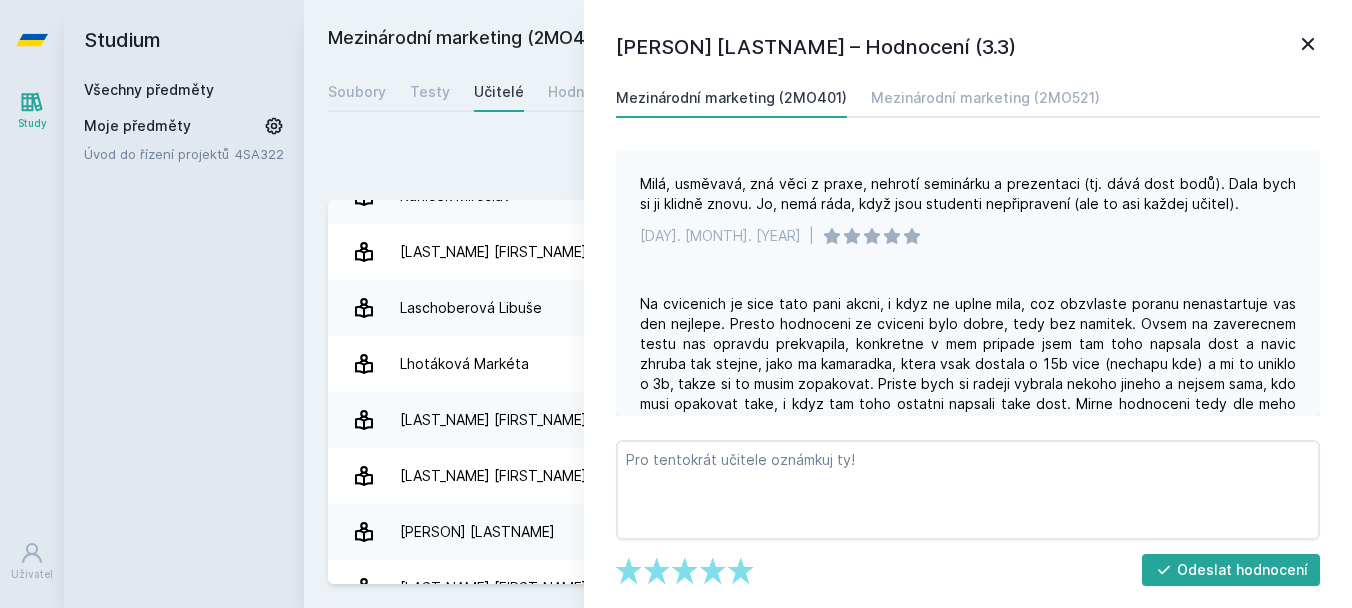 scroll, scrollTop: 274, scrollLeft: 0, axis: vertical 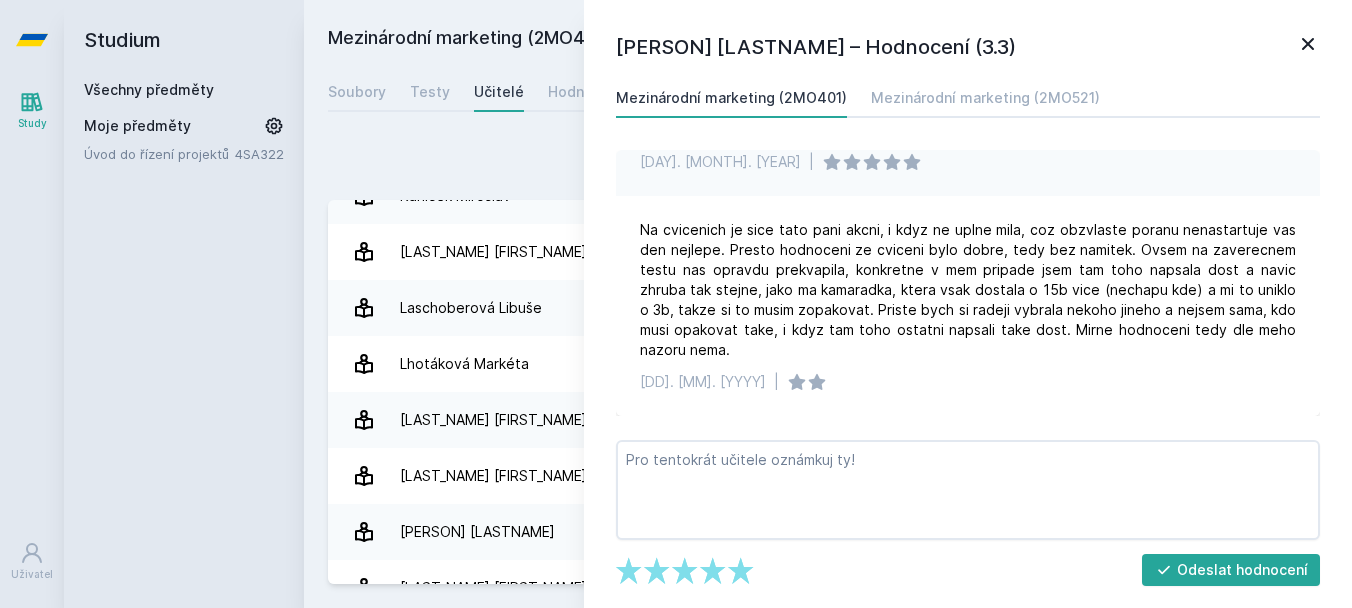 click 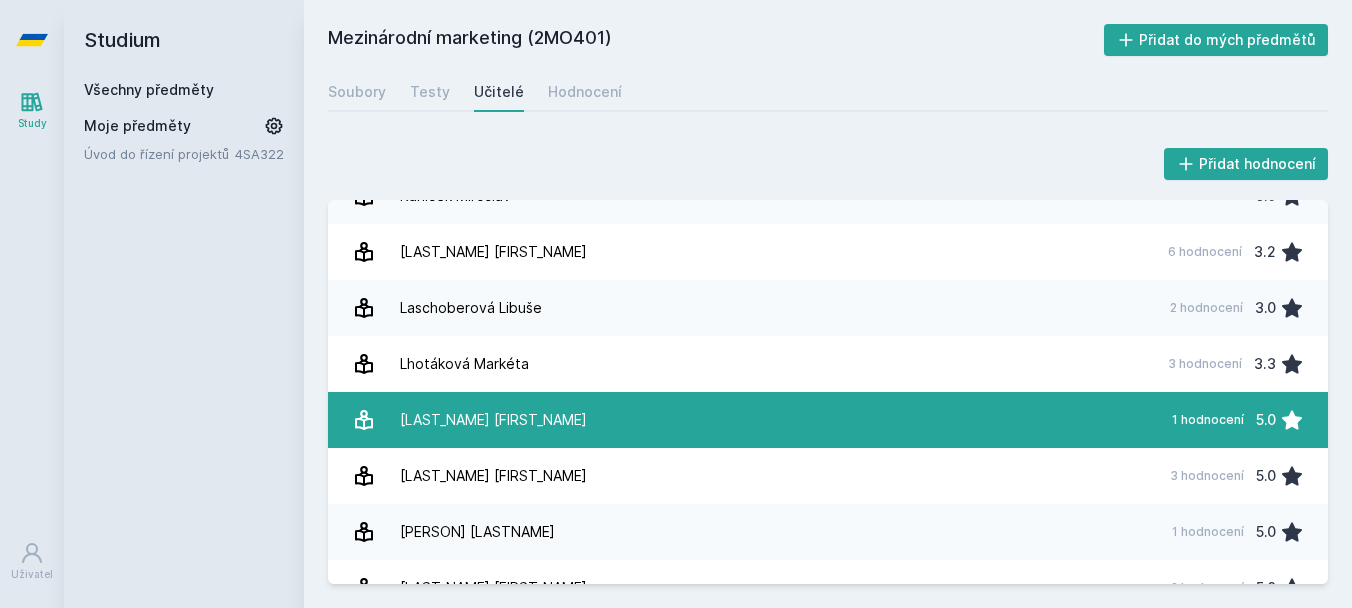 click on "[PERSON] [LASTNAME]
1 hodnocení
5.0" at bounding box center (828, 420) 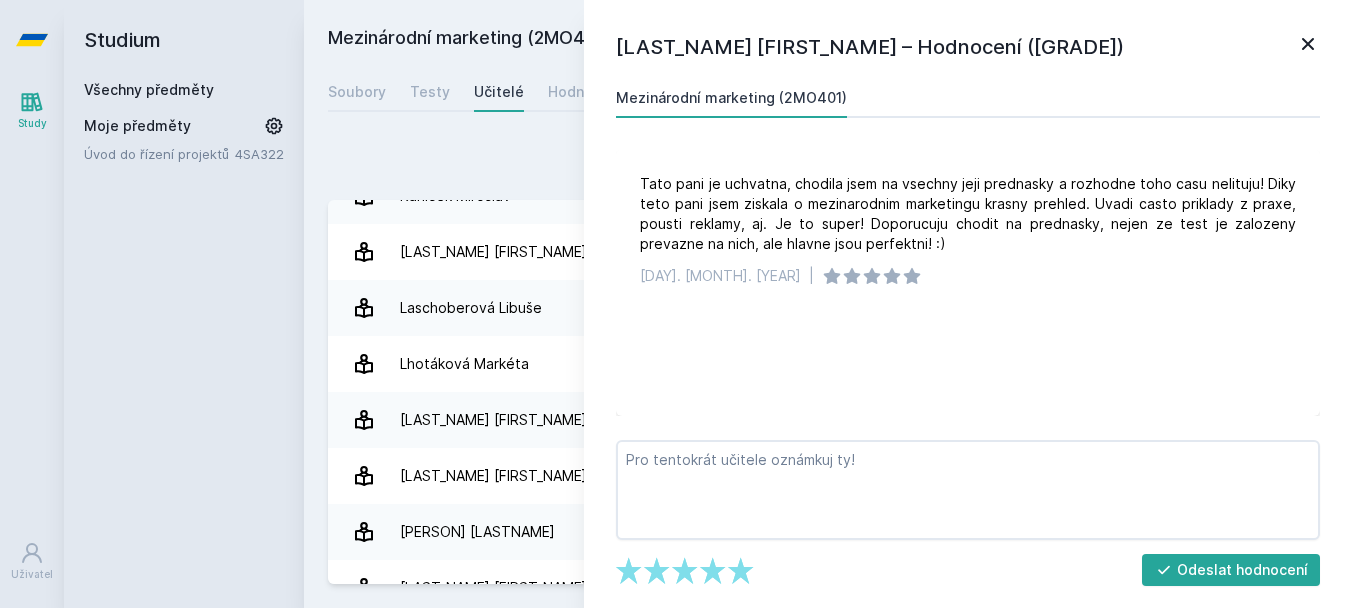 click 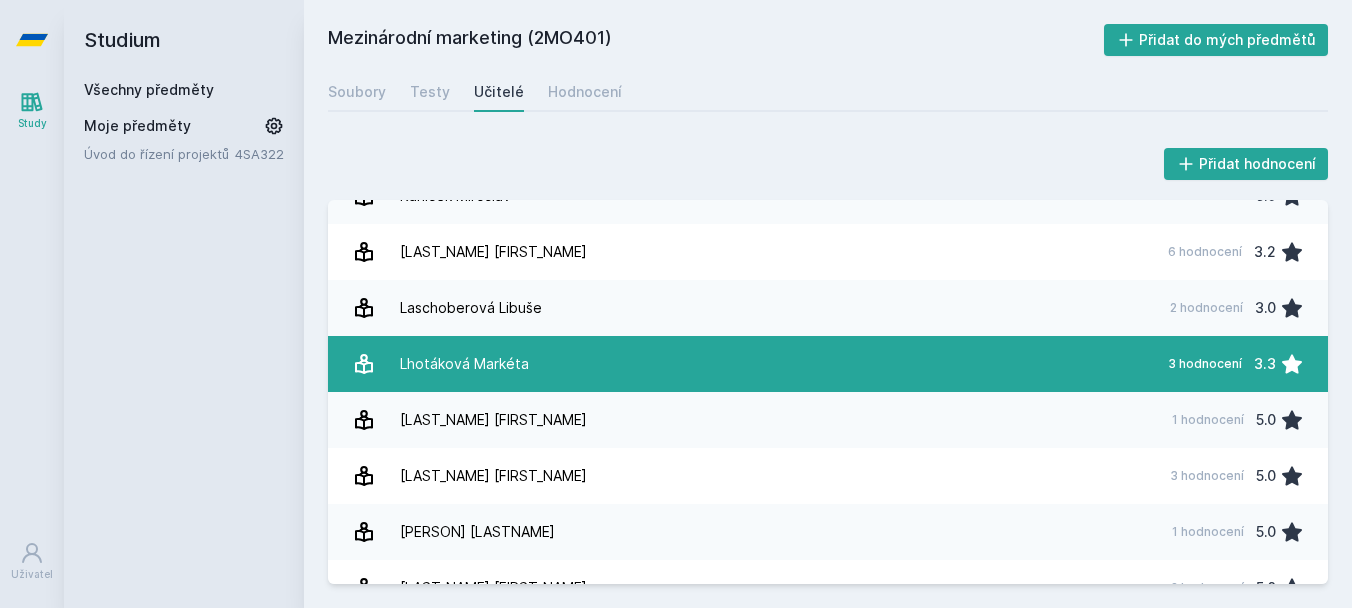 scroll, scrollTop: 232, scrollLeft: 0, axis: vertical 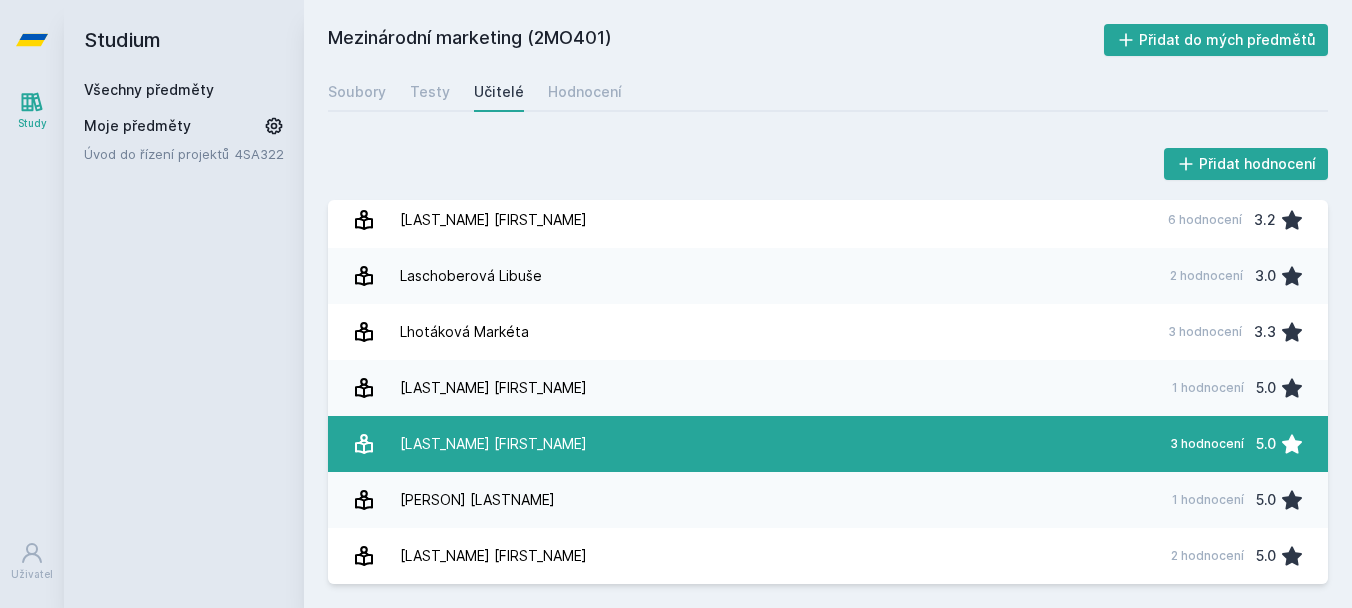 click on "Olšanová Květa
3 hodnocení
5.0" at bounding box center (828, 444) 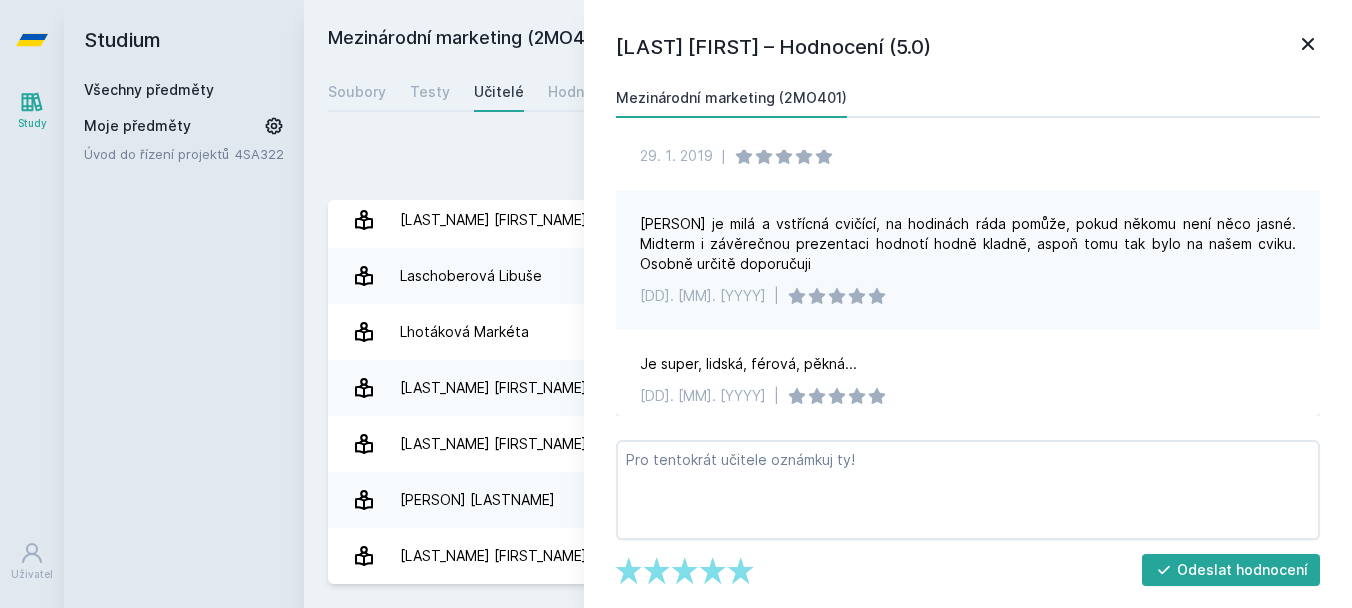 scroll, scrollTop: 114, scrollLeft: 0, axis: vertical 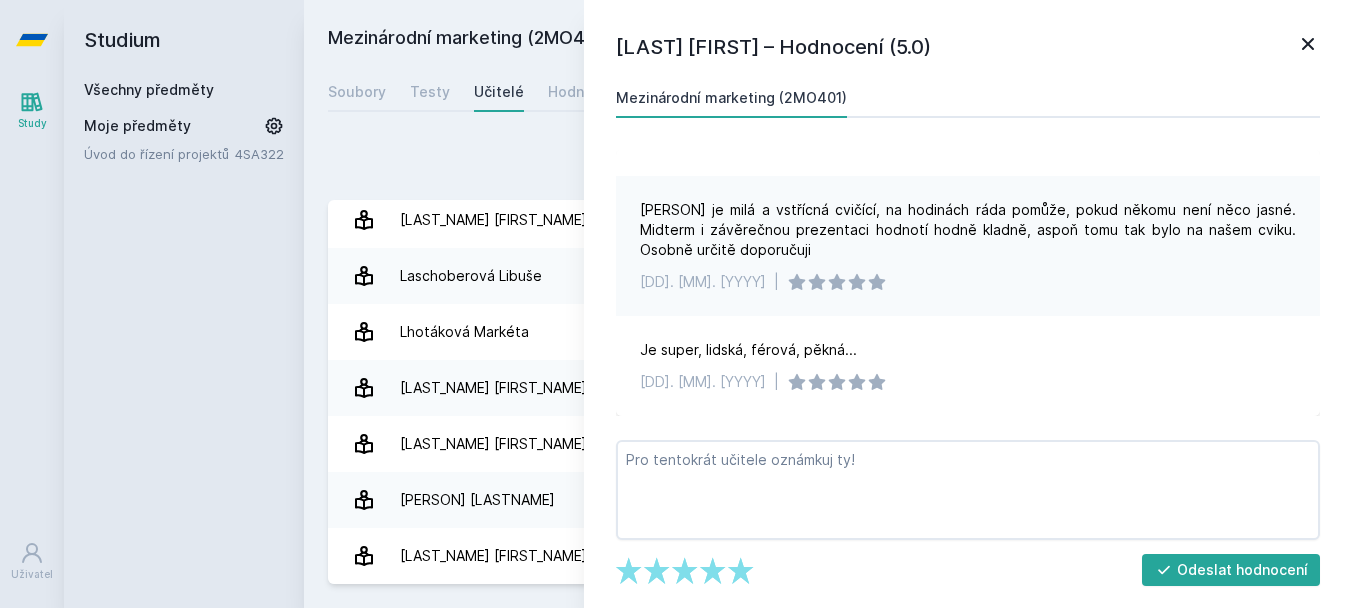 click 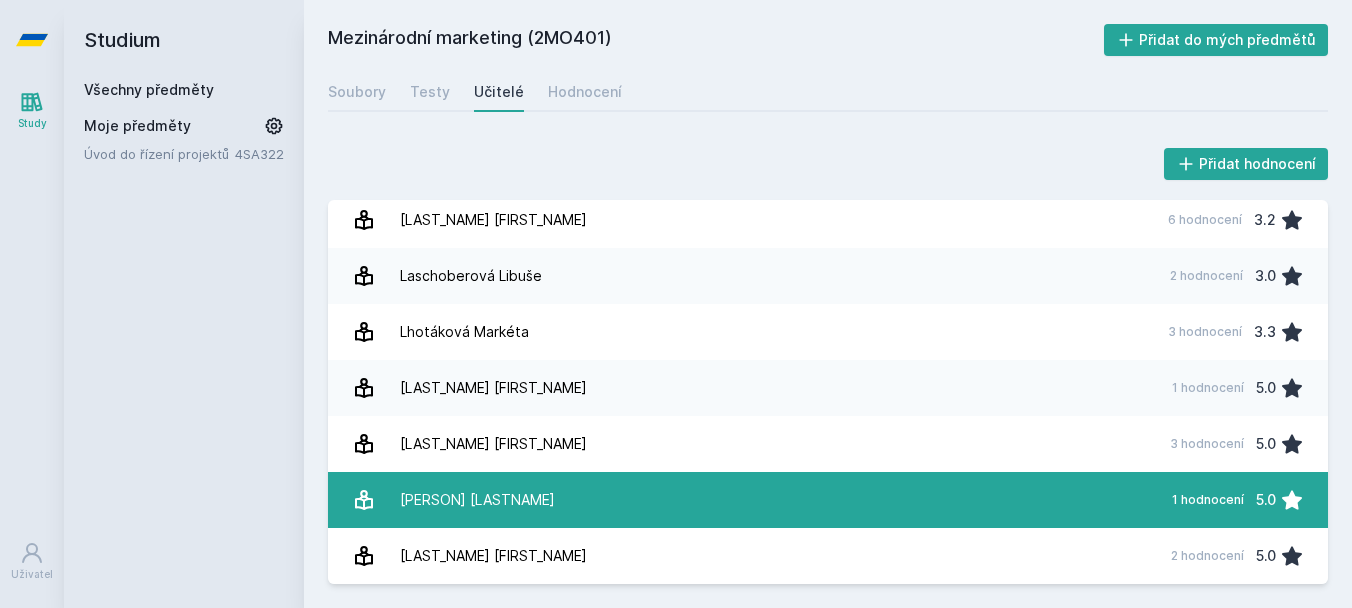 click on "[LAST_NAME] [FIRST_NAME]
[NUMBER] hodnocení
[GRADE]" at bounding box center (828, 500) 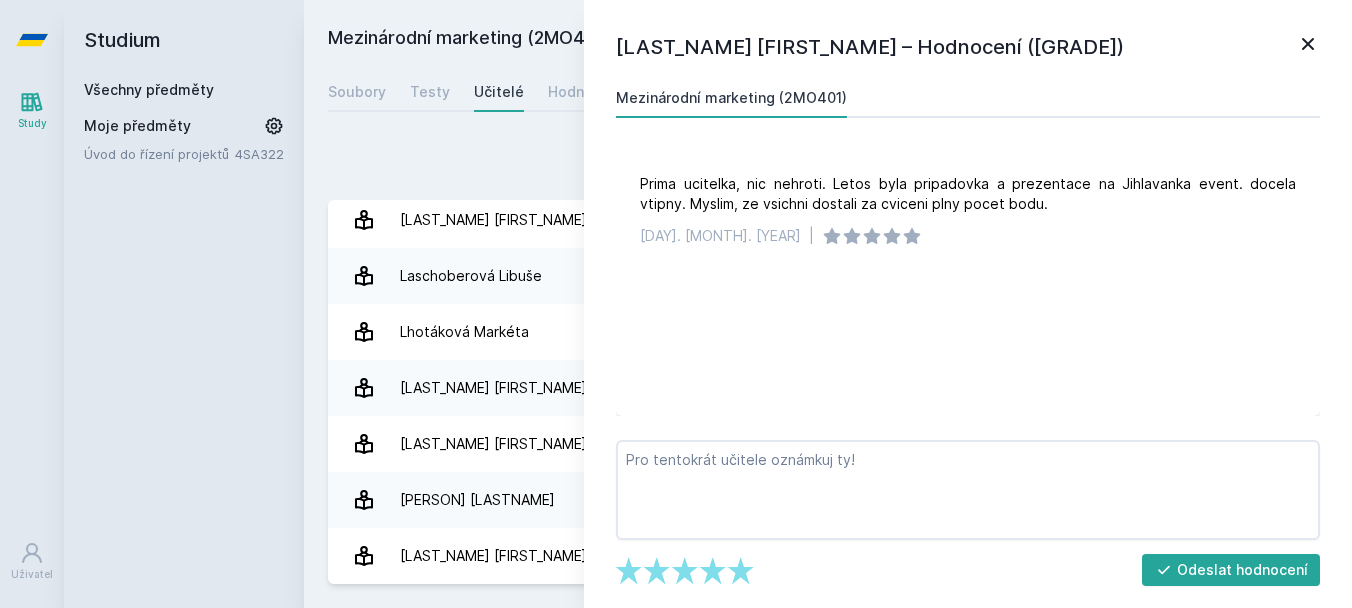 click 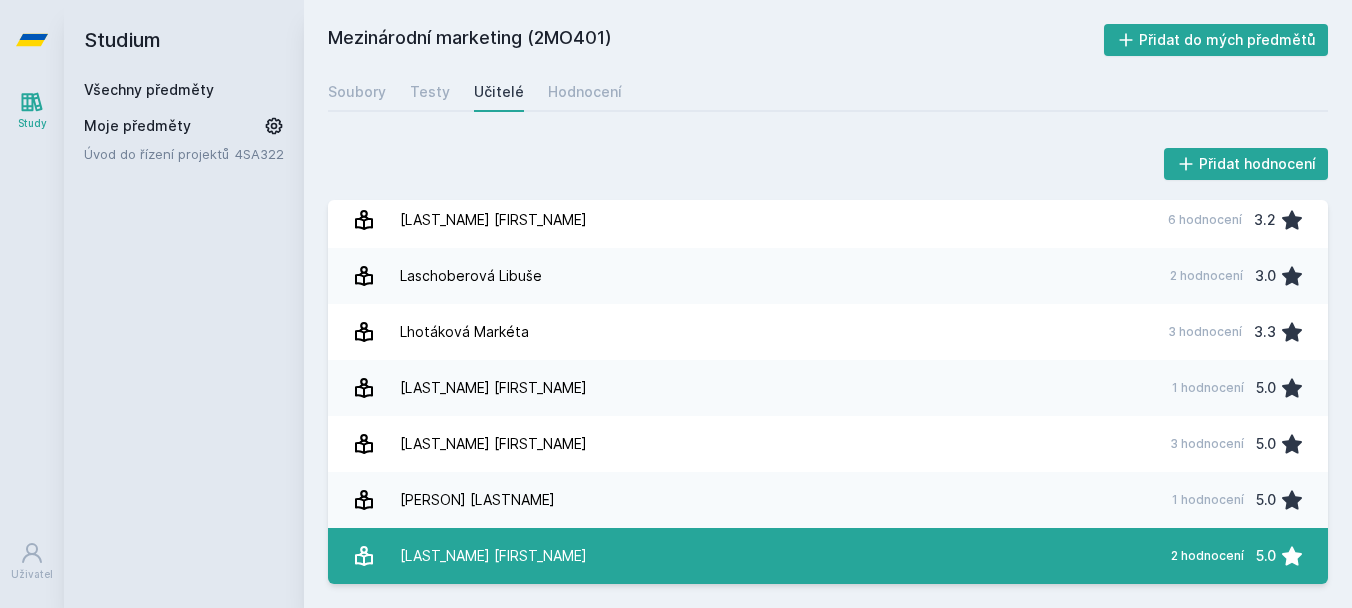 click on "[LAST_NAME] [FIRST_NAME]" at bounding box center (493, 556) 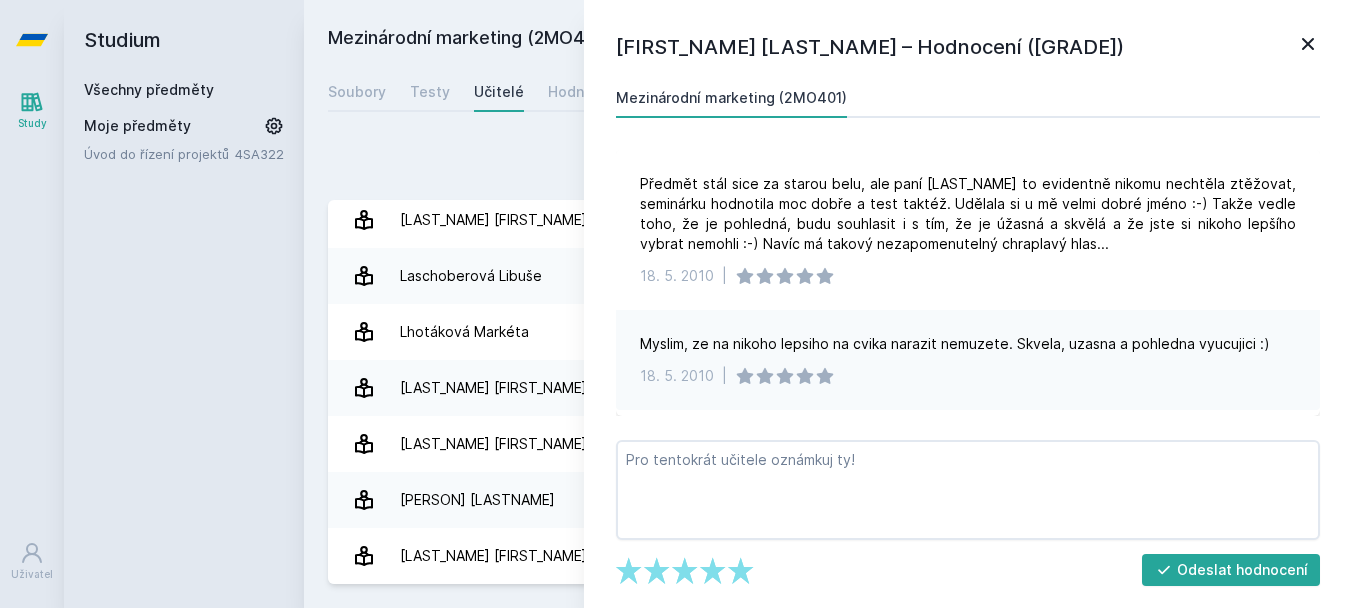 click 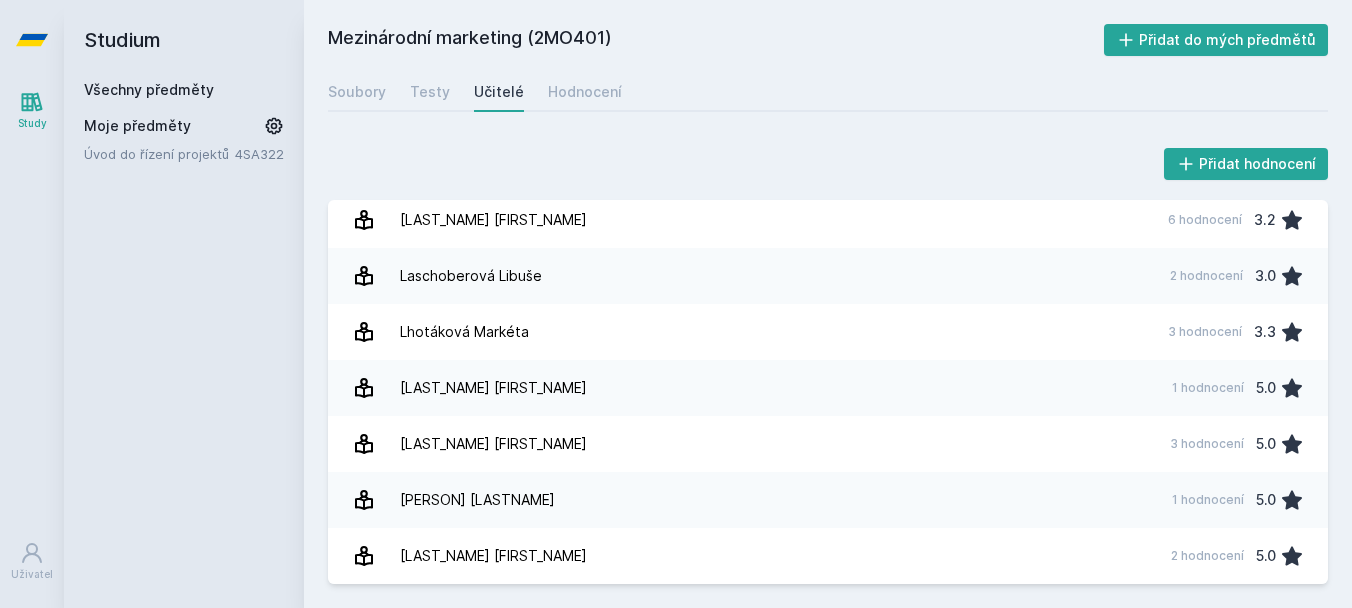 click on "Všechny předměty" at bounding box center [149, 89] 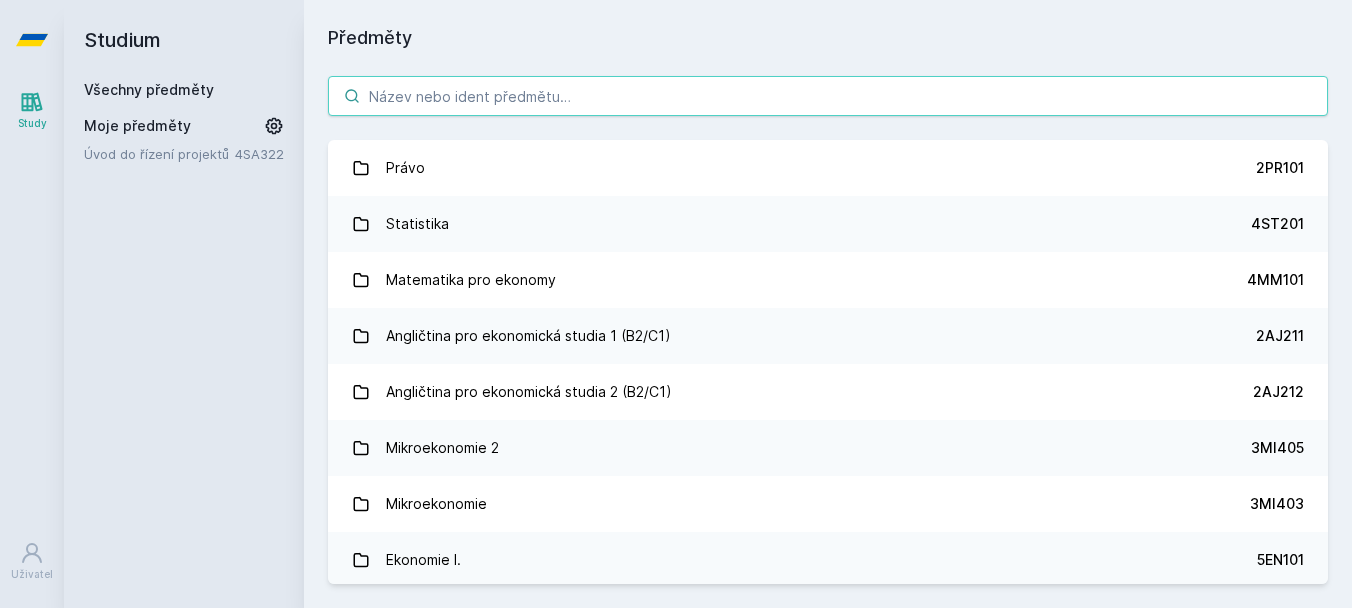 click at bounding box center [828, 96] 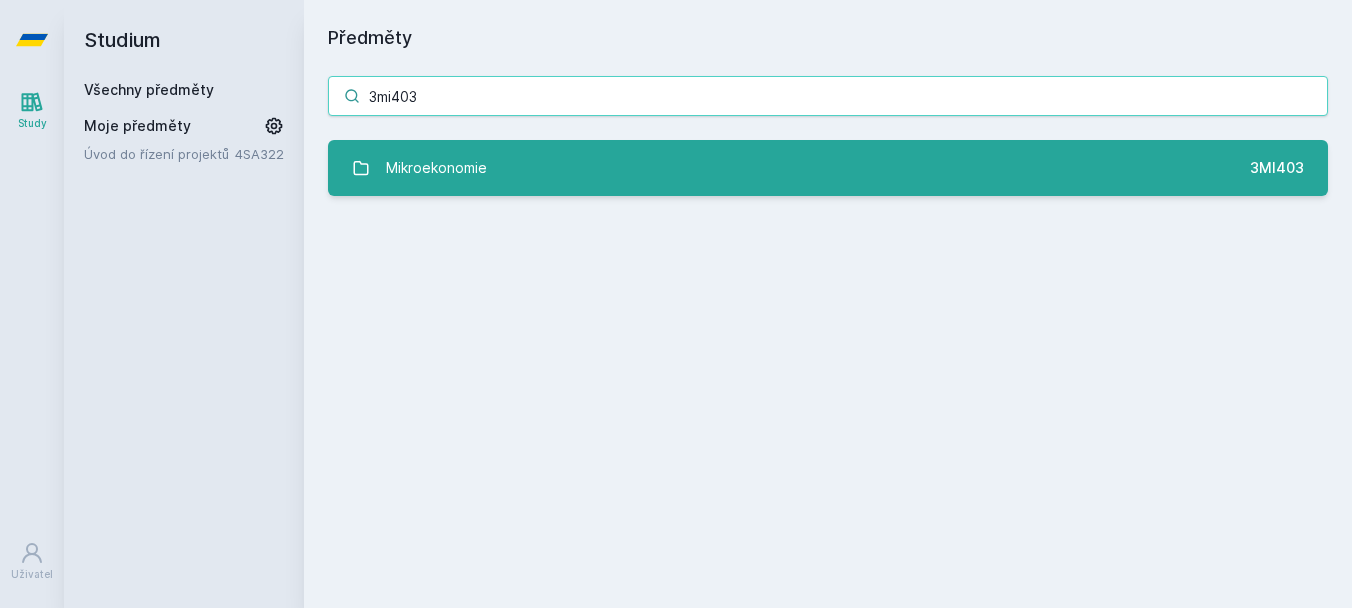 type on "3mi403" 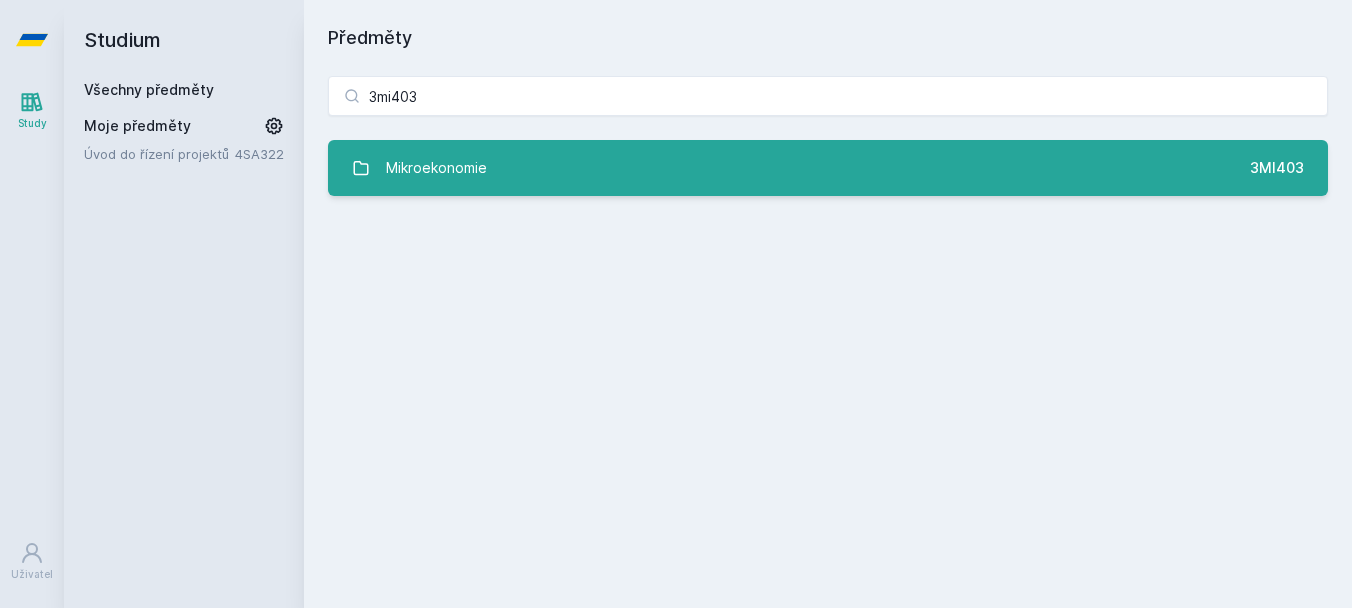 click on "Mikroekonomie" at bounding box center [436, 168] 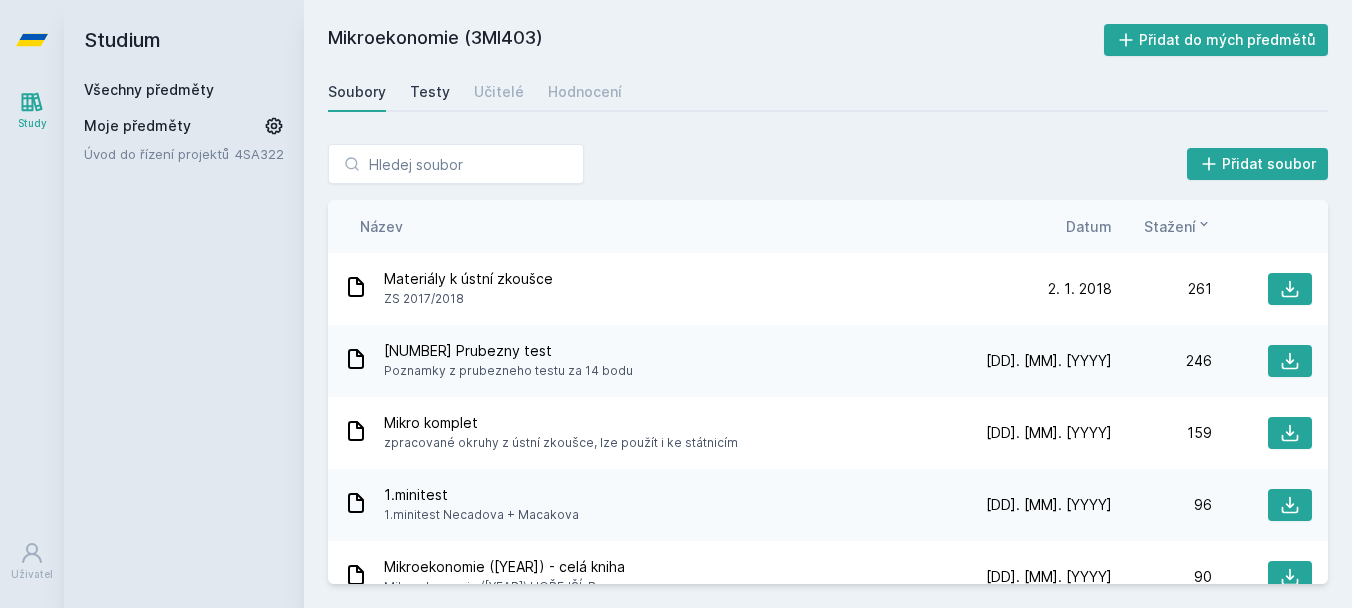 click on "Testy" at bounding box center [430, 92] 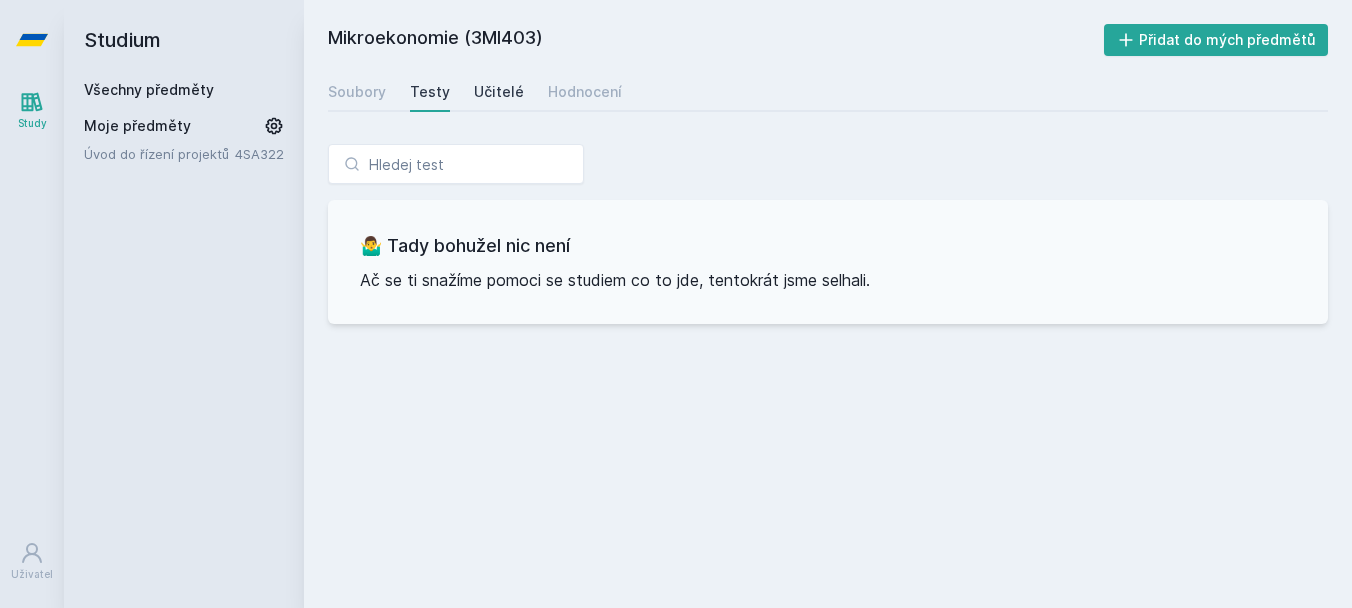 click on "Učitelé" at bounding box center (499, 92) 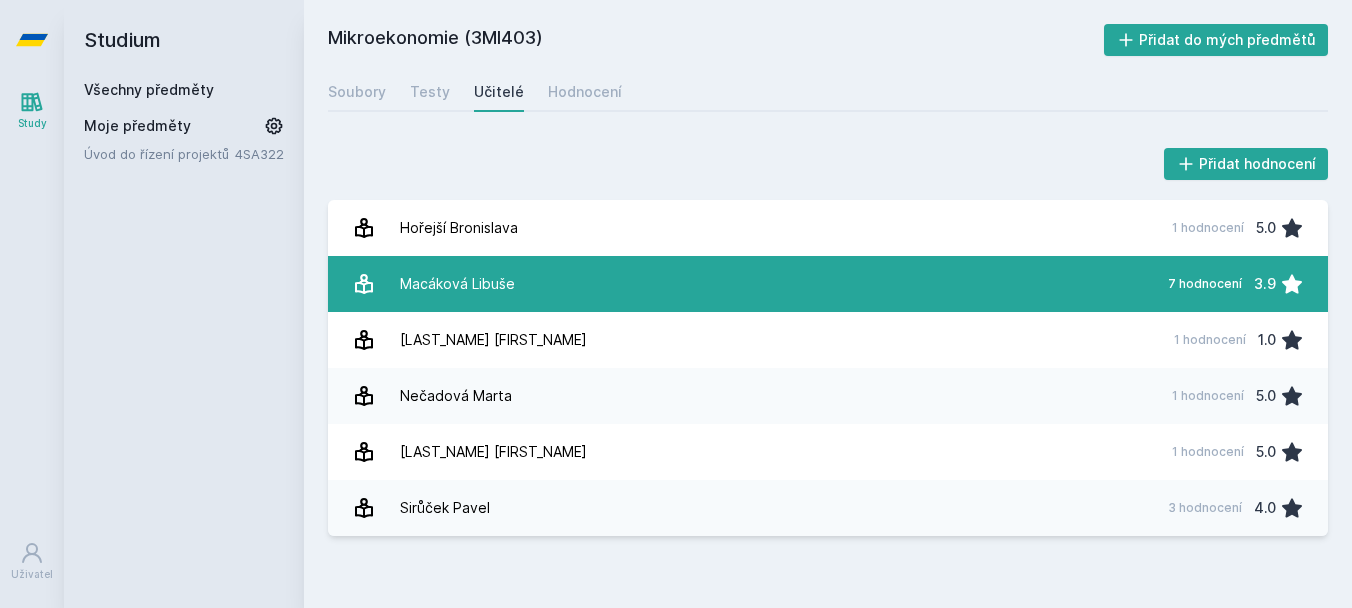 click on "Macáková Libuše" at bounding box center (457, 284) 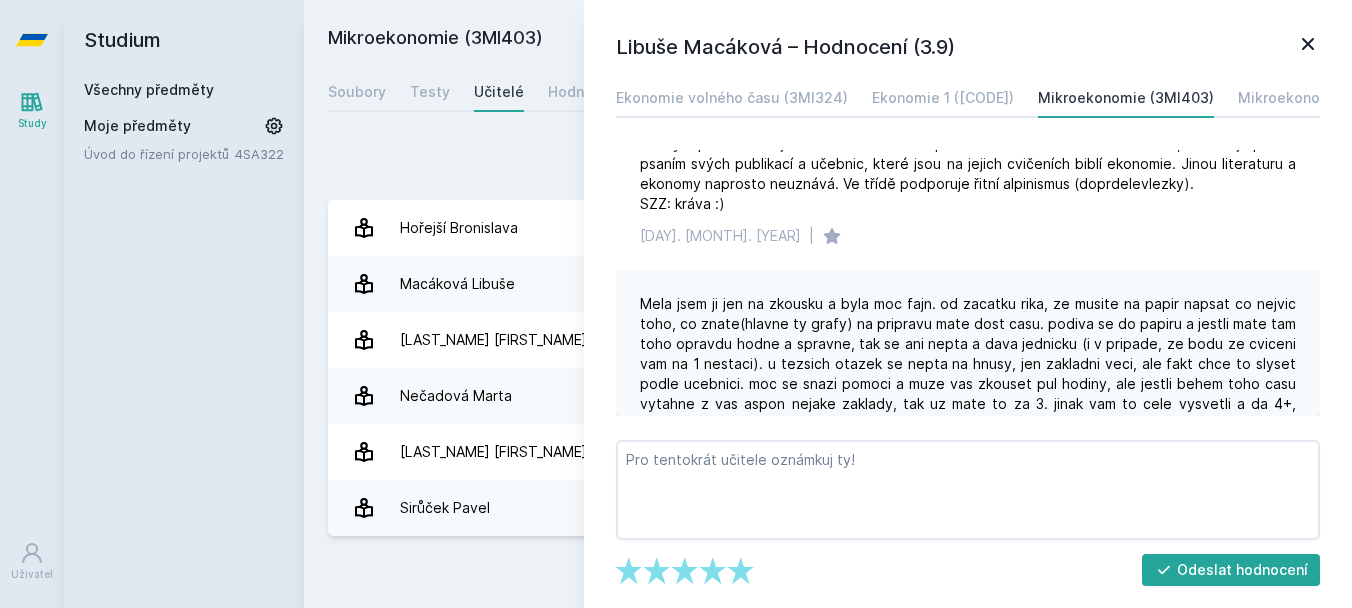 scroll, scrollTop: 994, scrollLeft: 0, axis: vertical 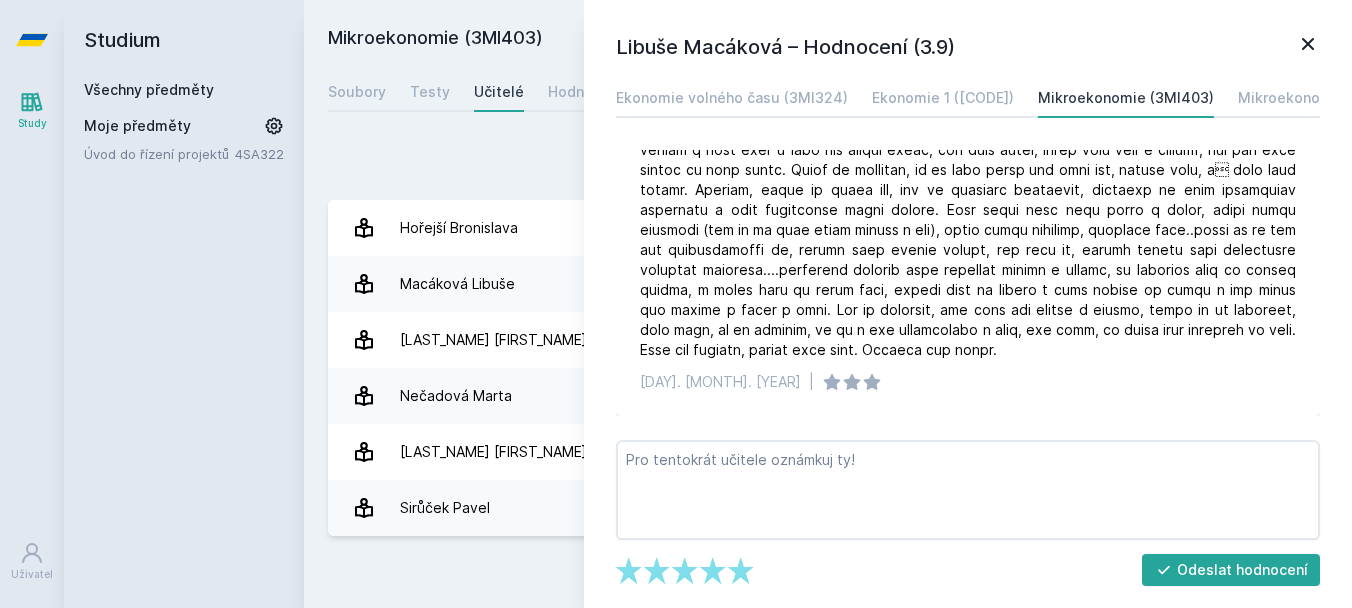 click 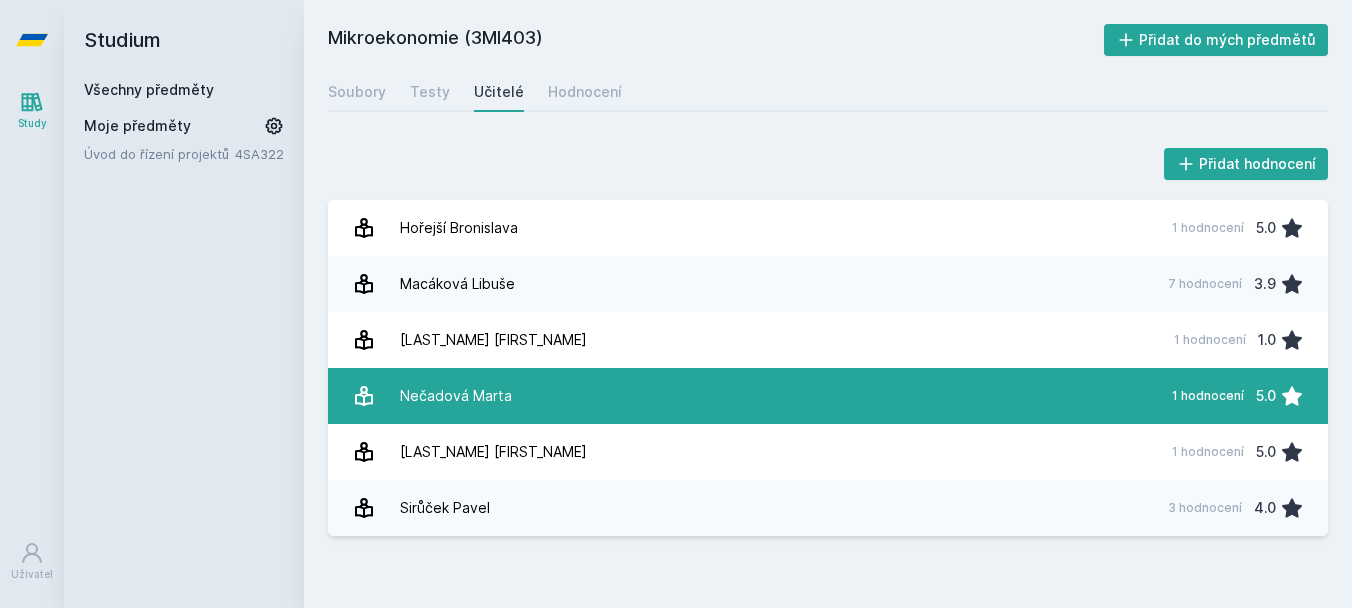 click on "[LAST] [FIRST]
1 hodnocení
5.0" at bounding box center (828, 396) 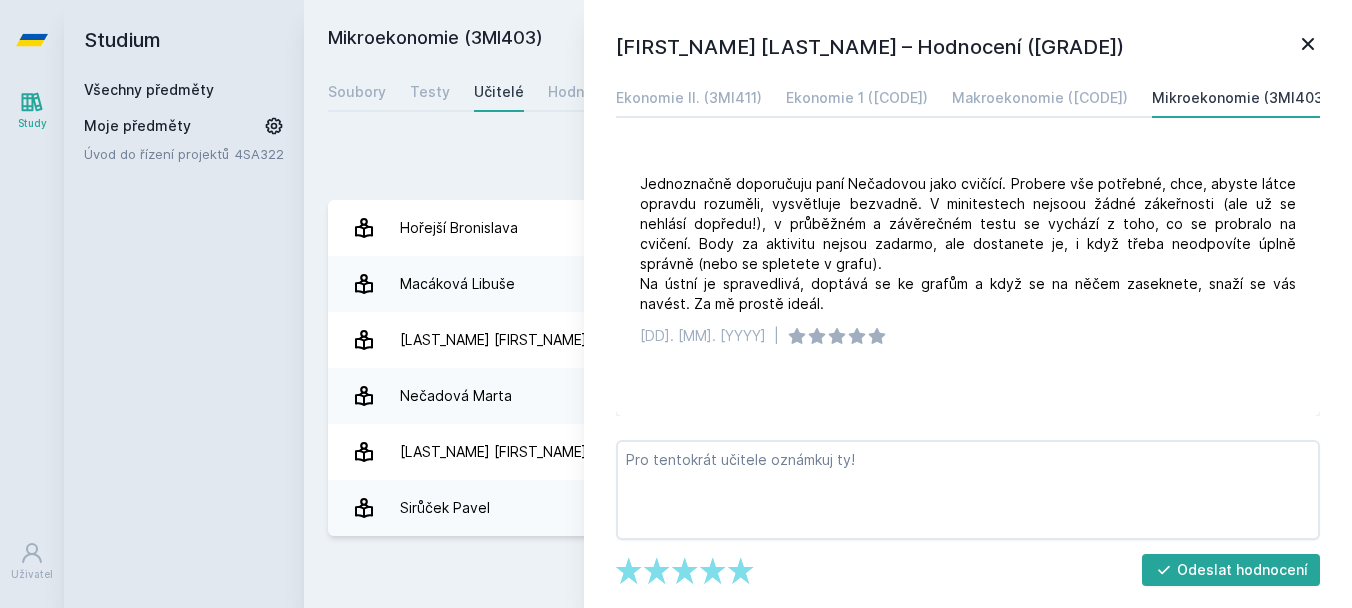 click 